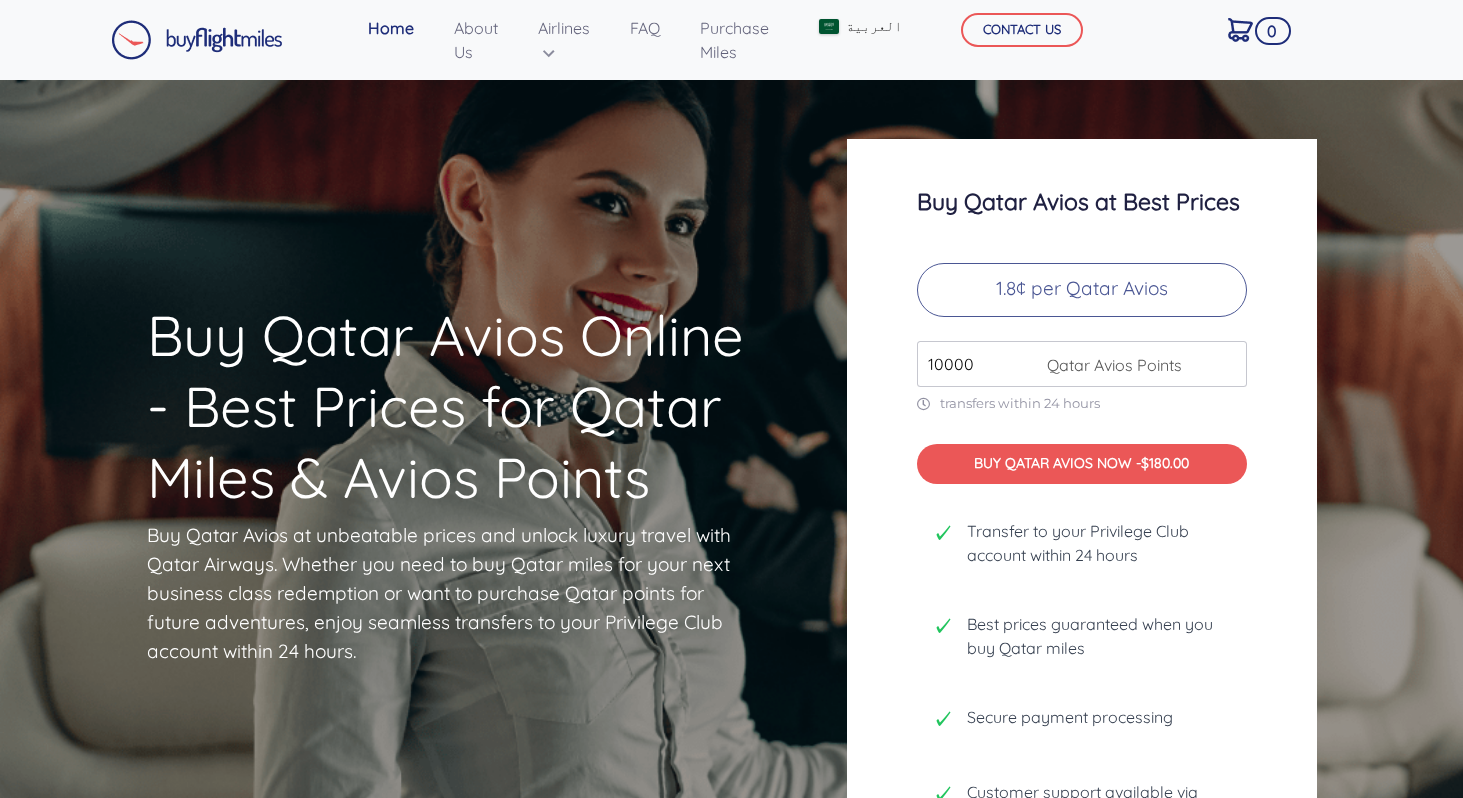 scroll, scrollTop: 0, scrollLeft: 0, axis: both 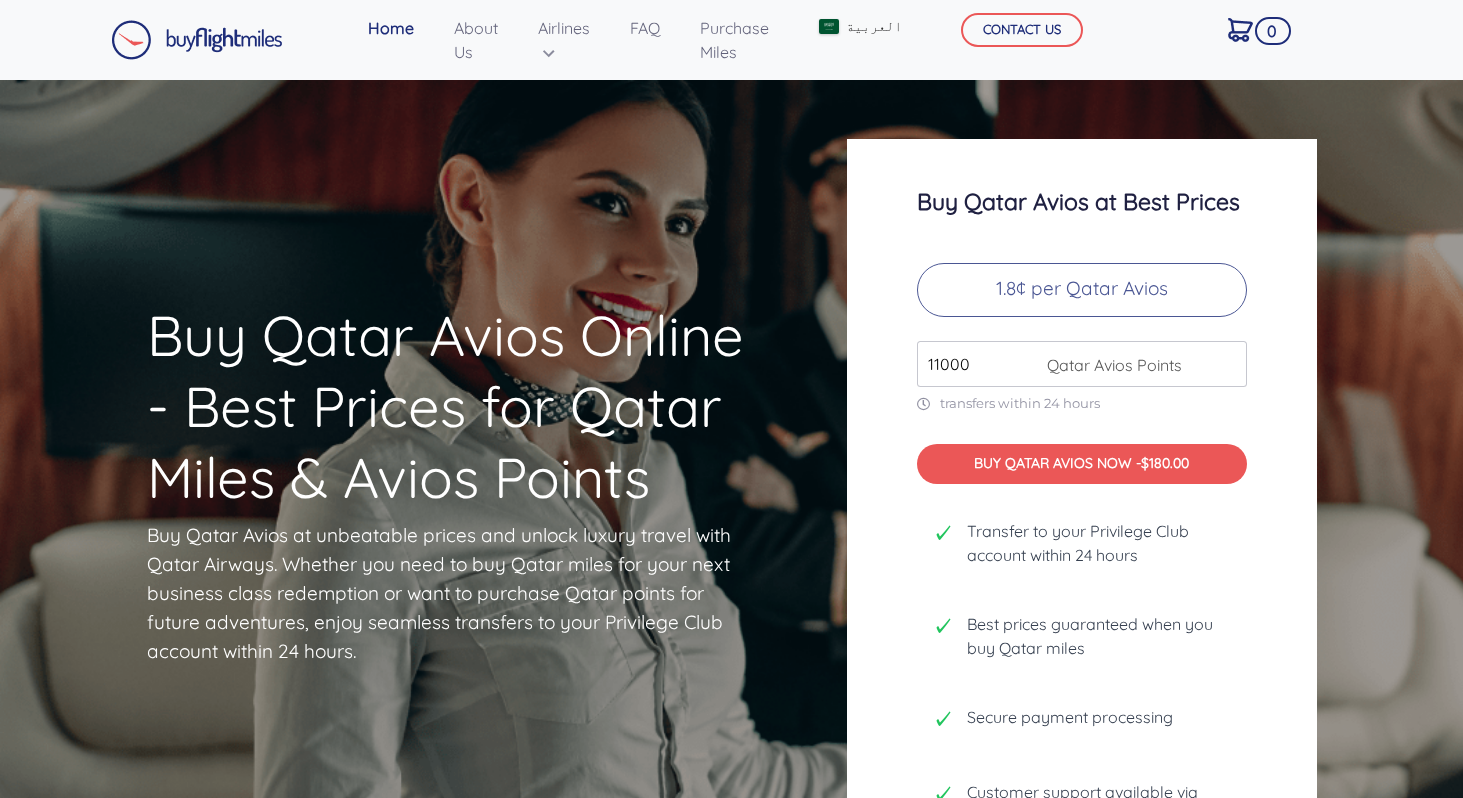 click on "11000" at bounding box center [1082, 364] 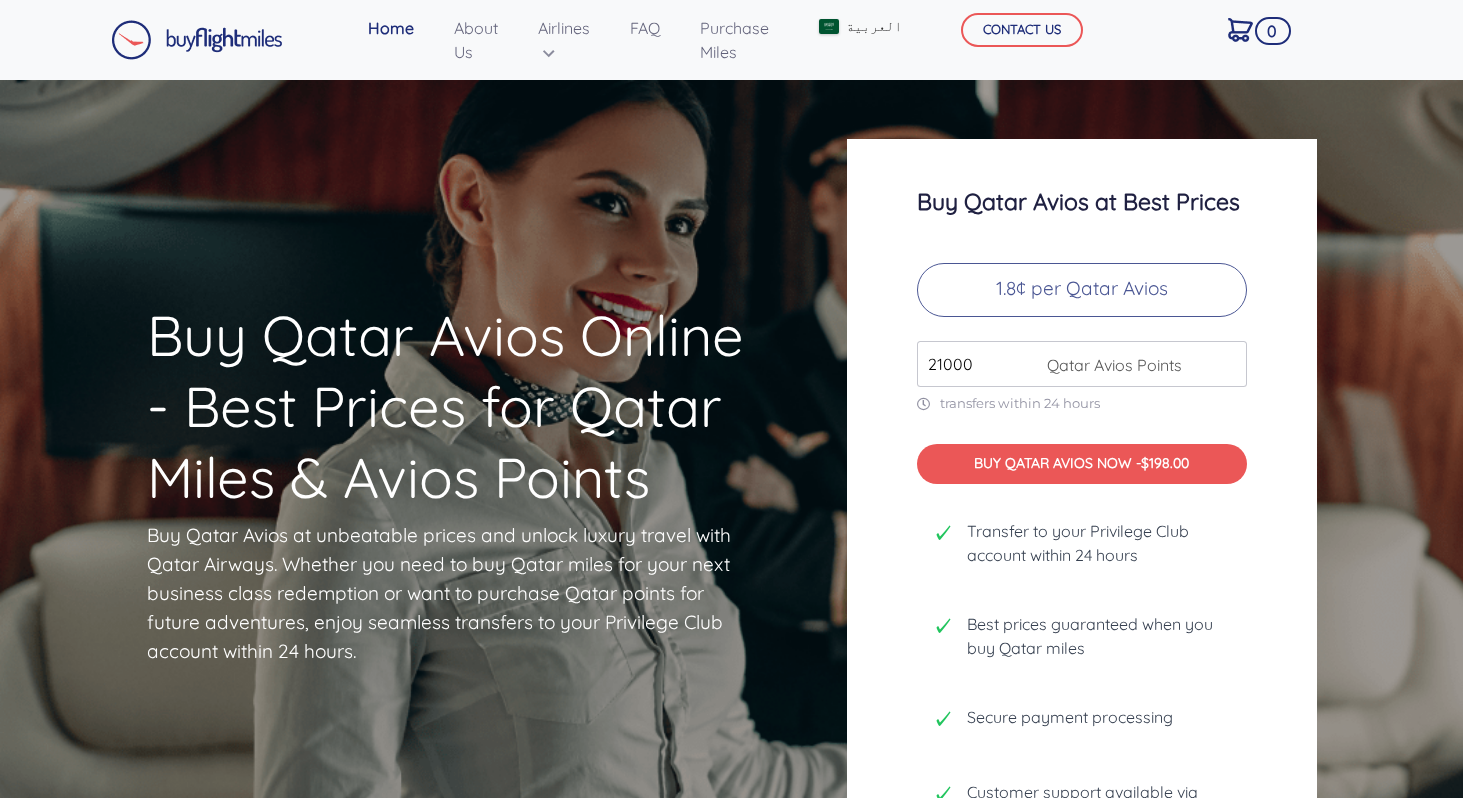 click on "21000" at bounding box center (1082, 364) 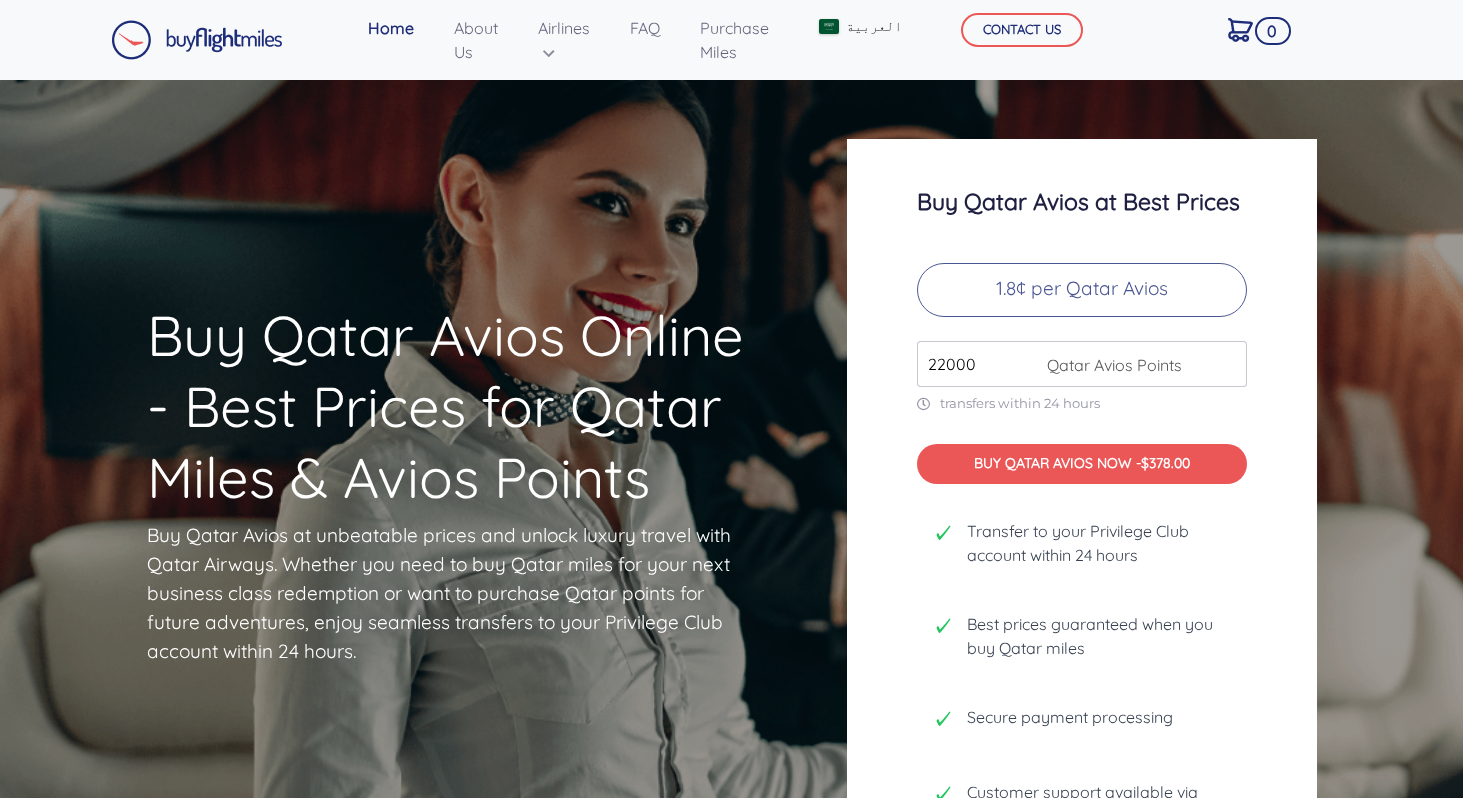 click on "22000" at bounding box center (1082, 364) 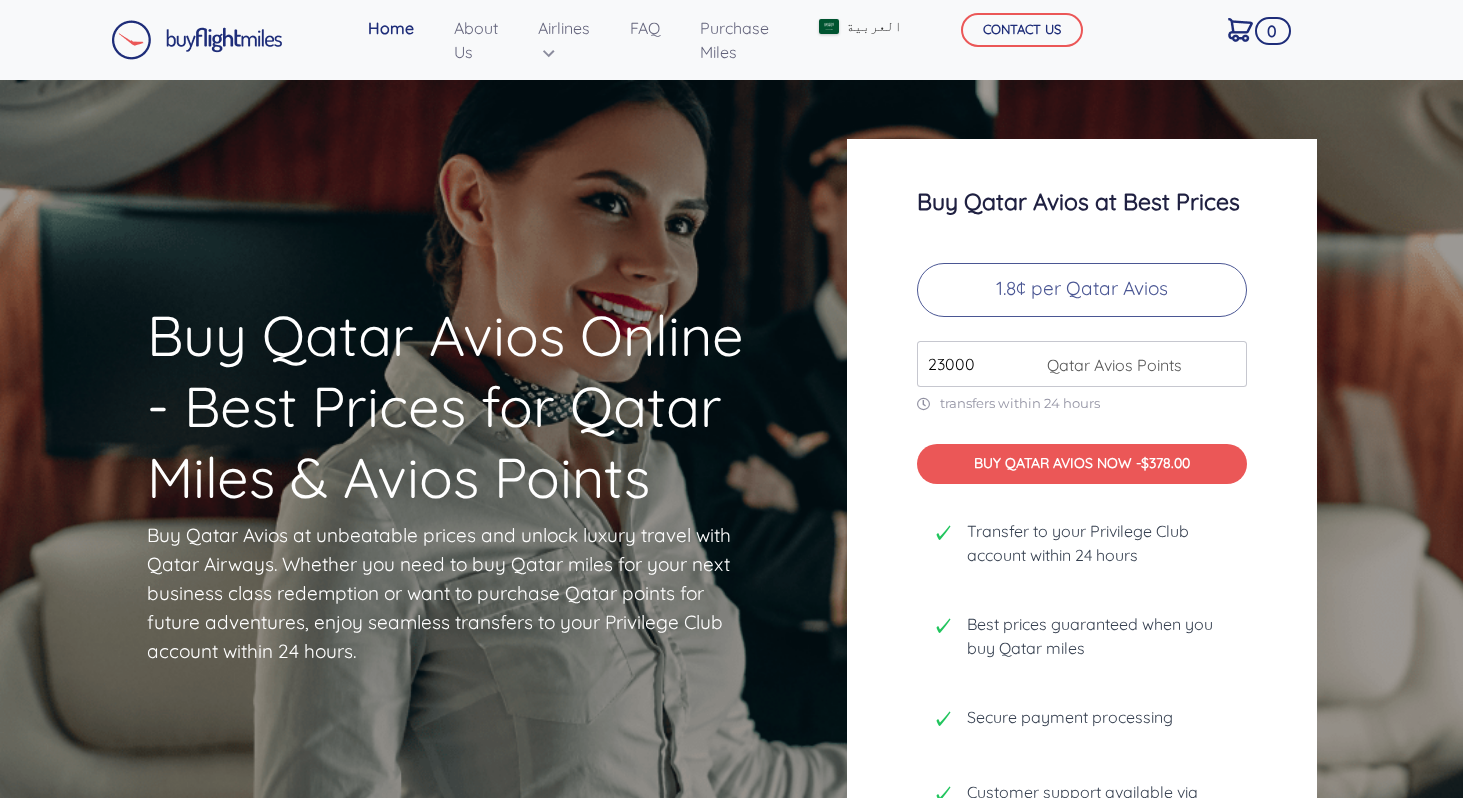 click on "23000" at bounding box center [1082, 364] 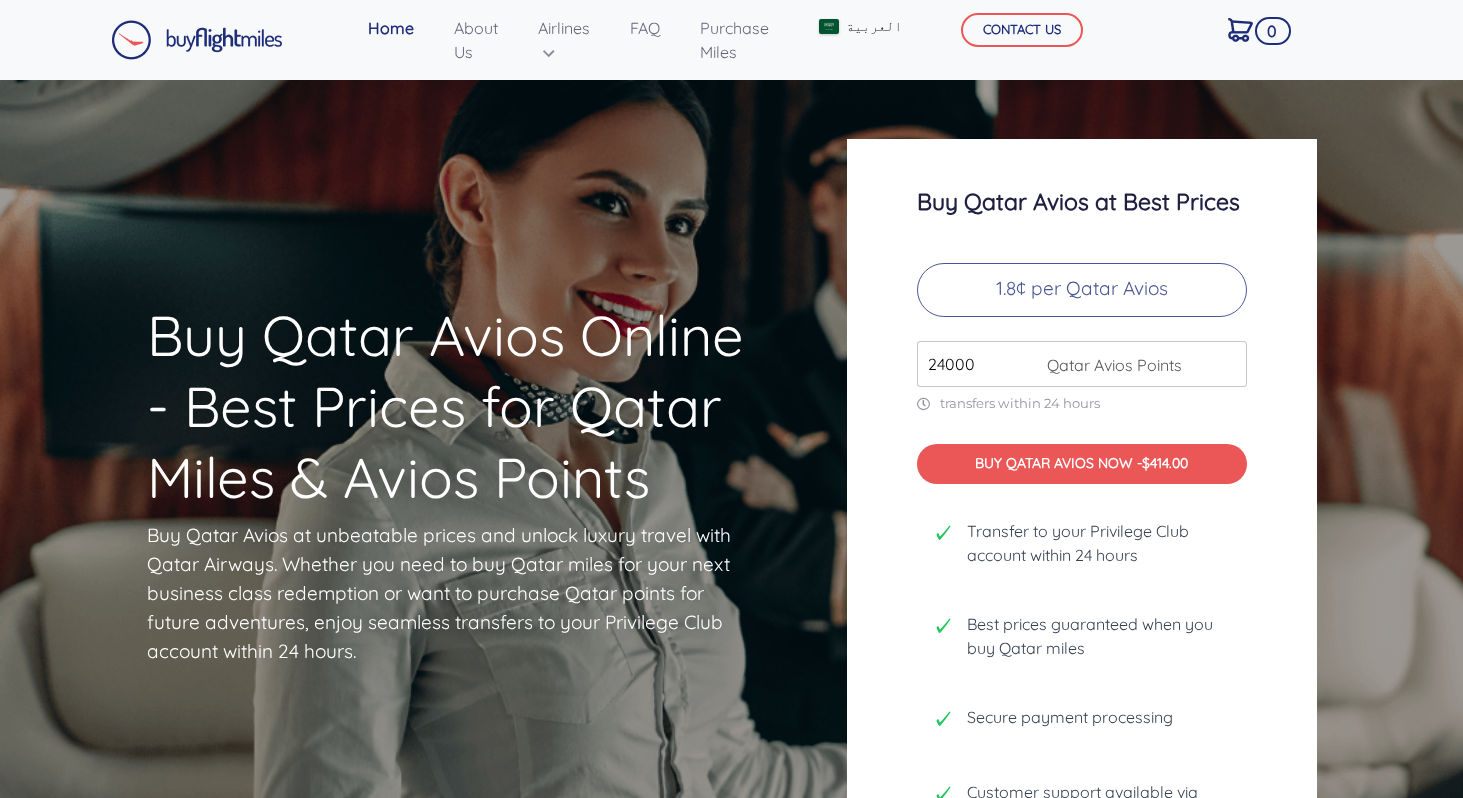click on "24000" at bounding box center (1082, 364) 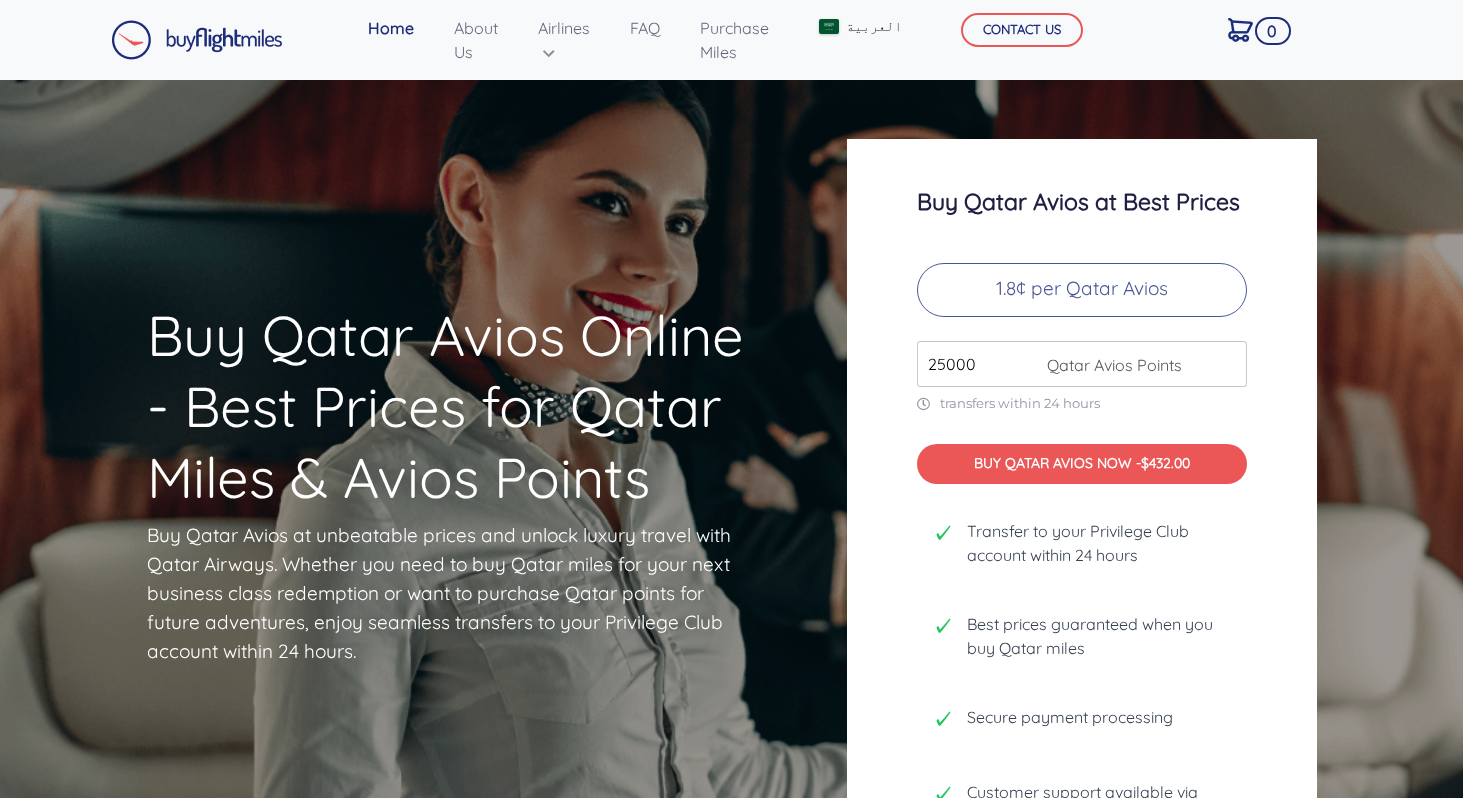 click on "25000" at bounding box center (1082, 364) 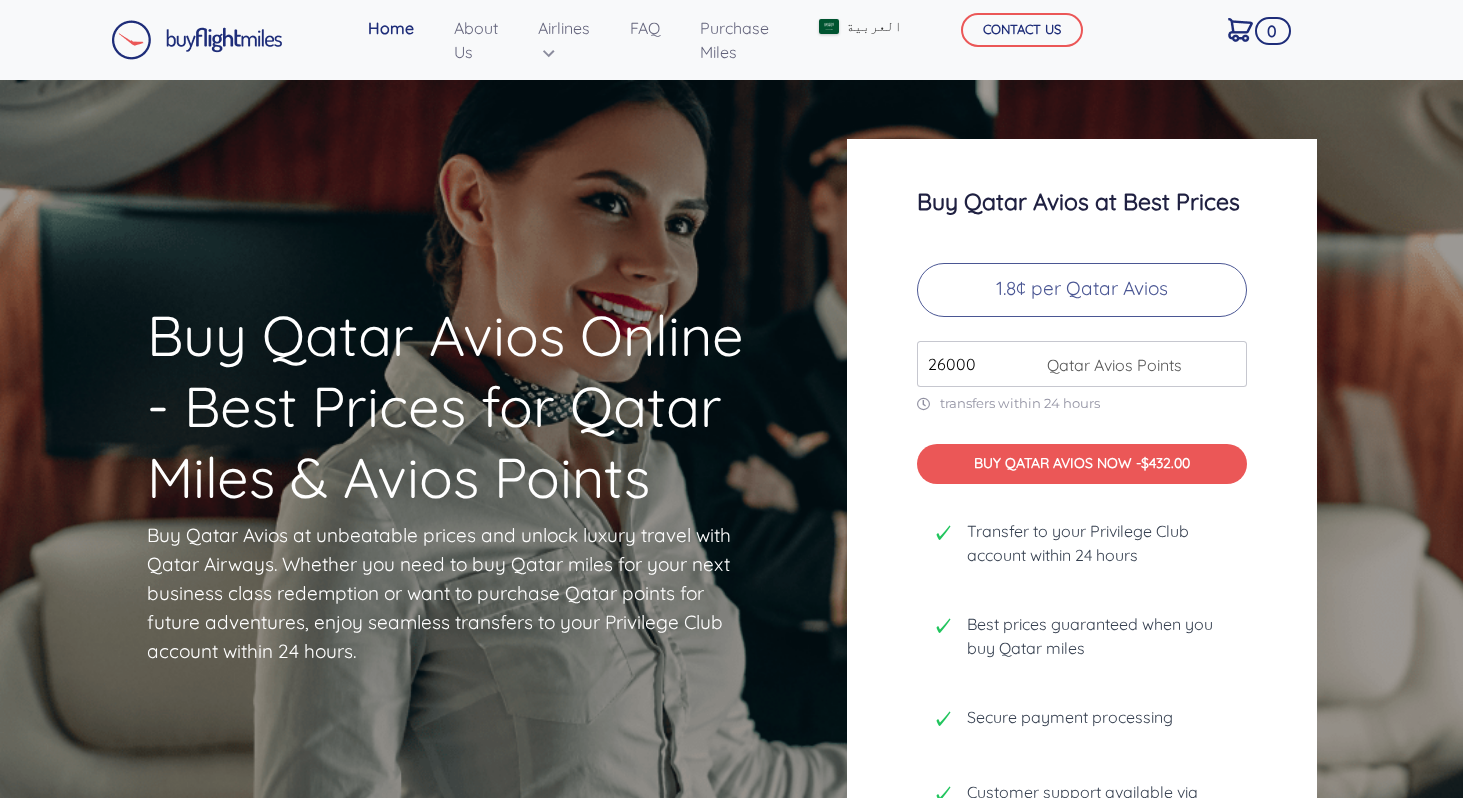 click on "26000" at bounding box center [1082, 364] 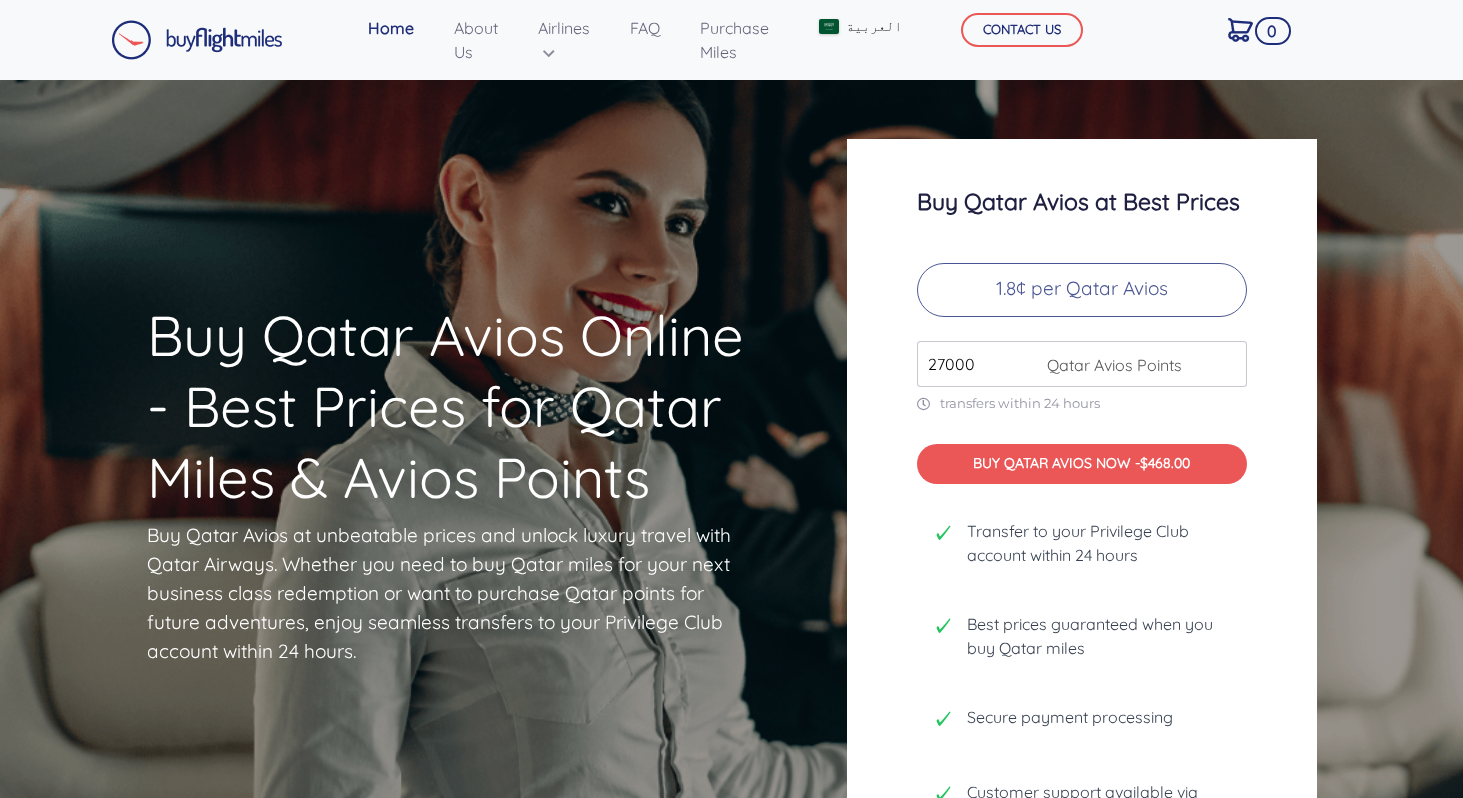 click on "27000" at bounding box center (1082, 364) 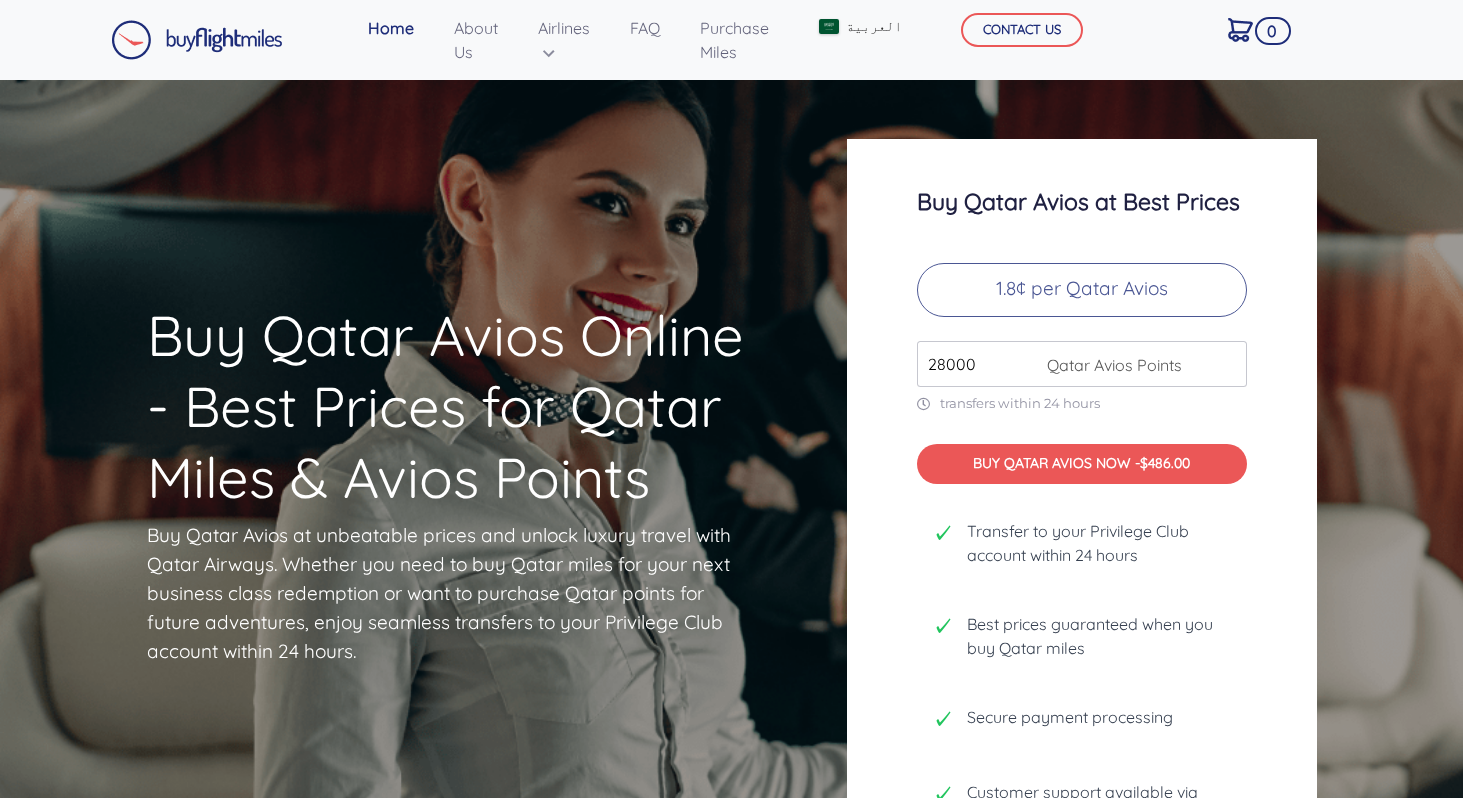 click on "28000" at bounding box center [1082, 364] 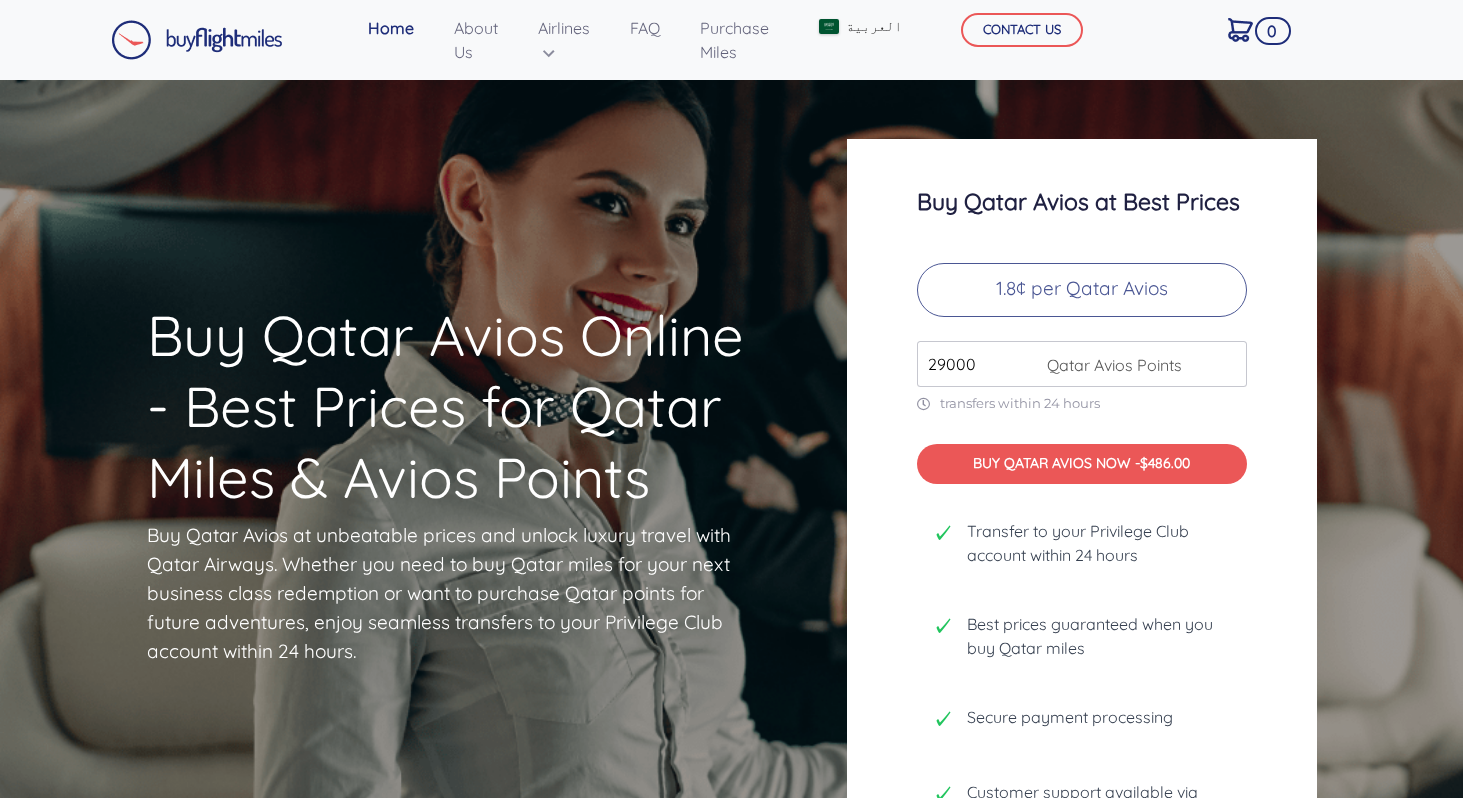 click on "29000" at bounding box center [1082, 364] 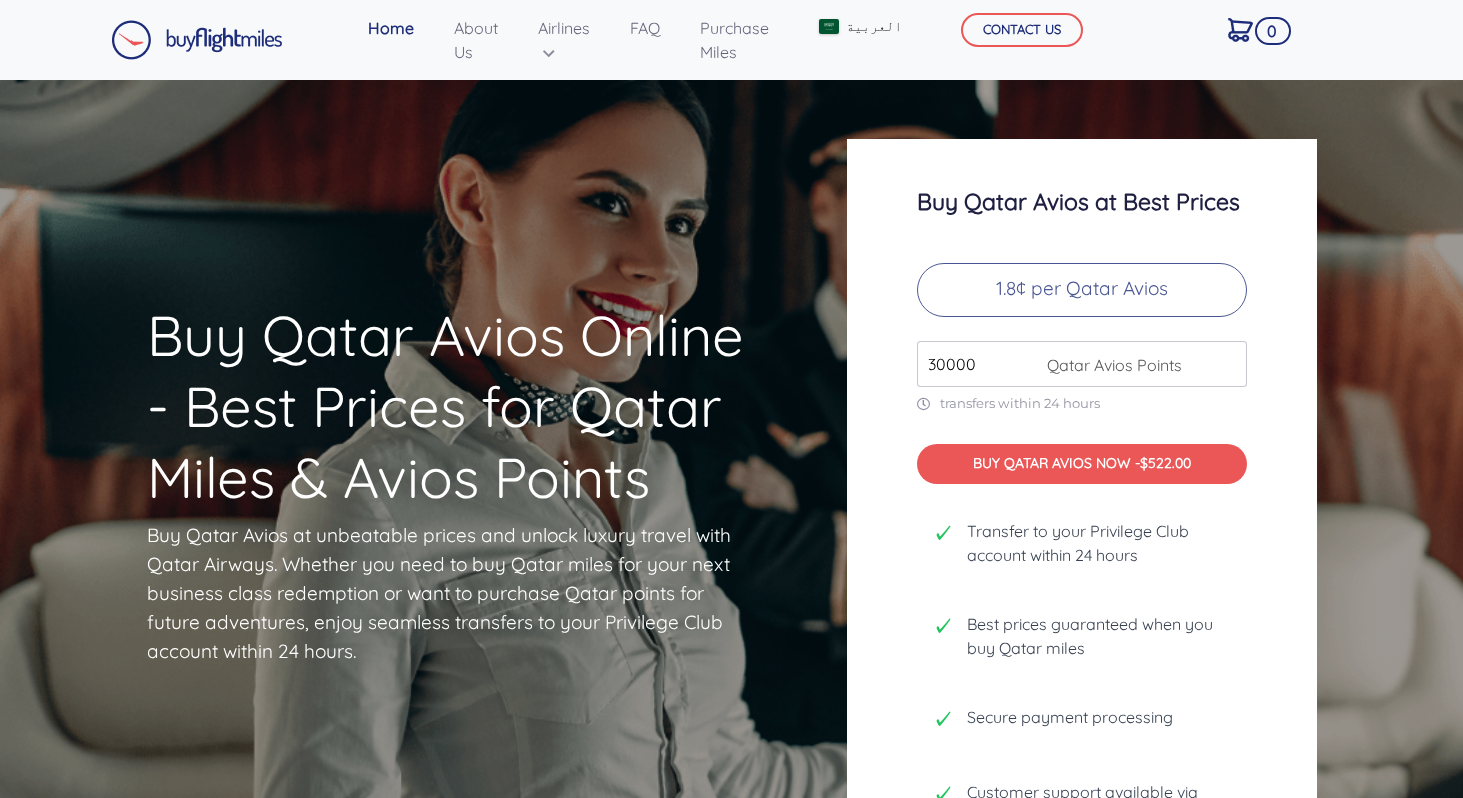 click on "30000" at bounding box center [1082, 364] 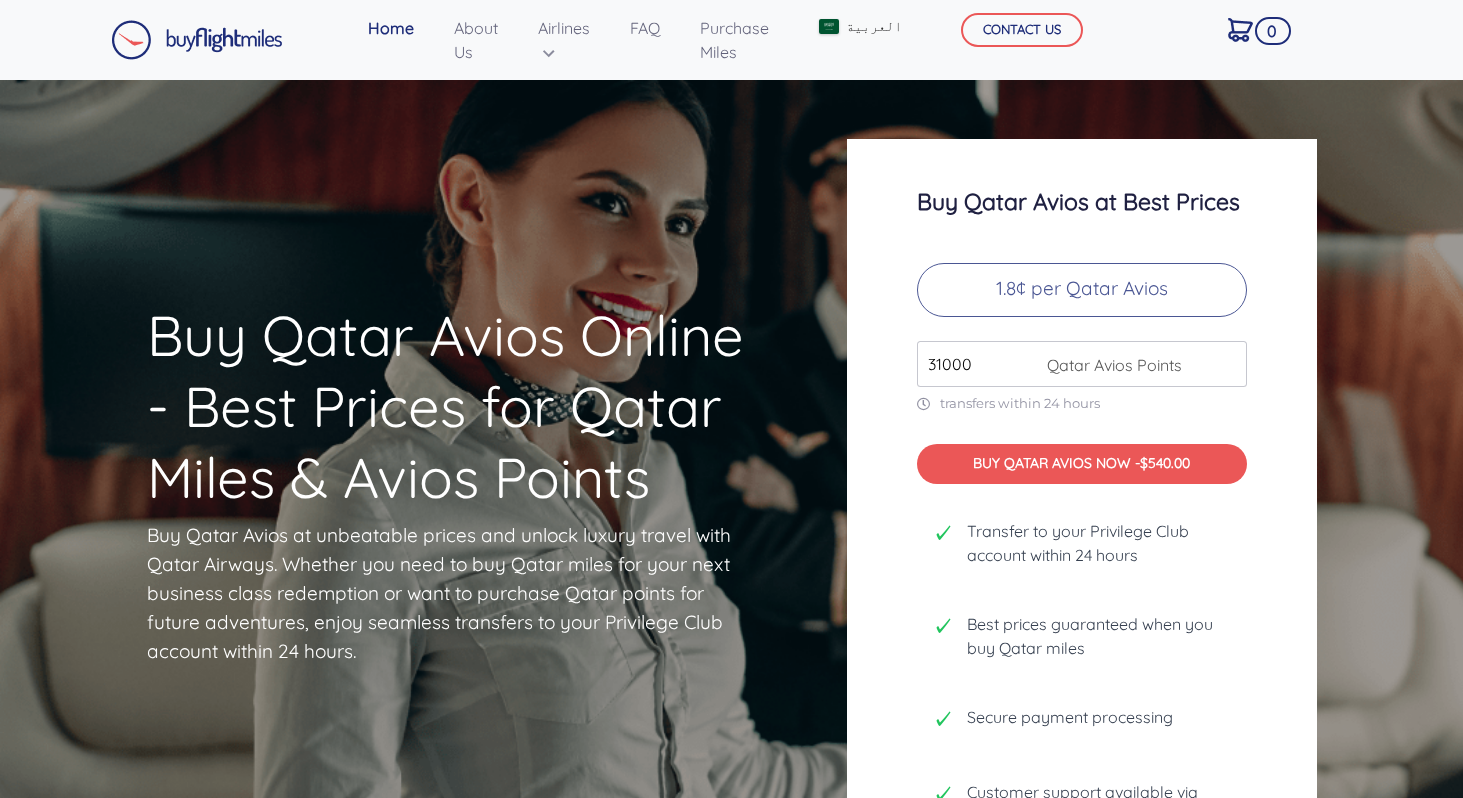 click on "31000" at bounding box center [1082, 364] 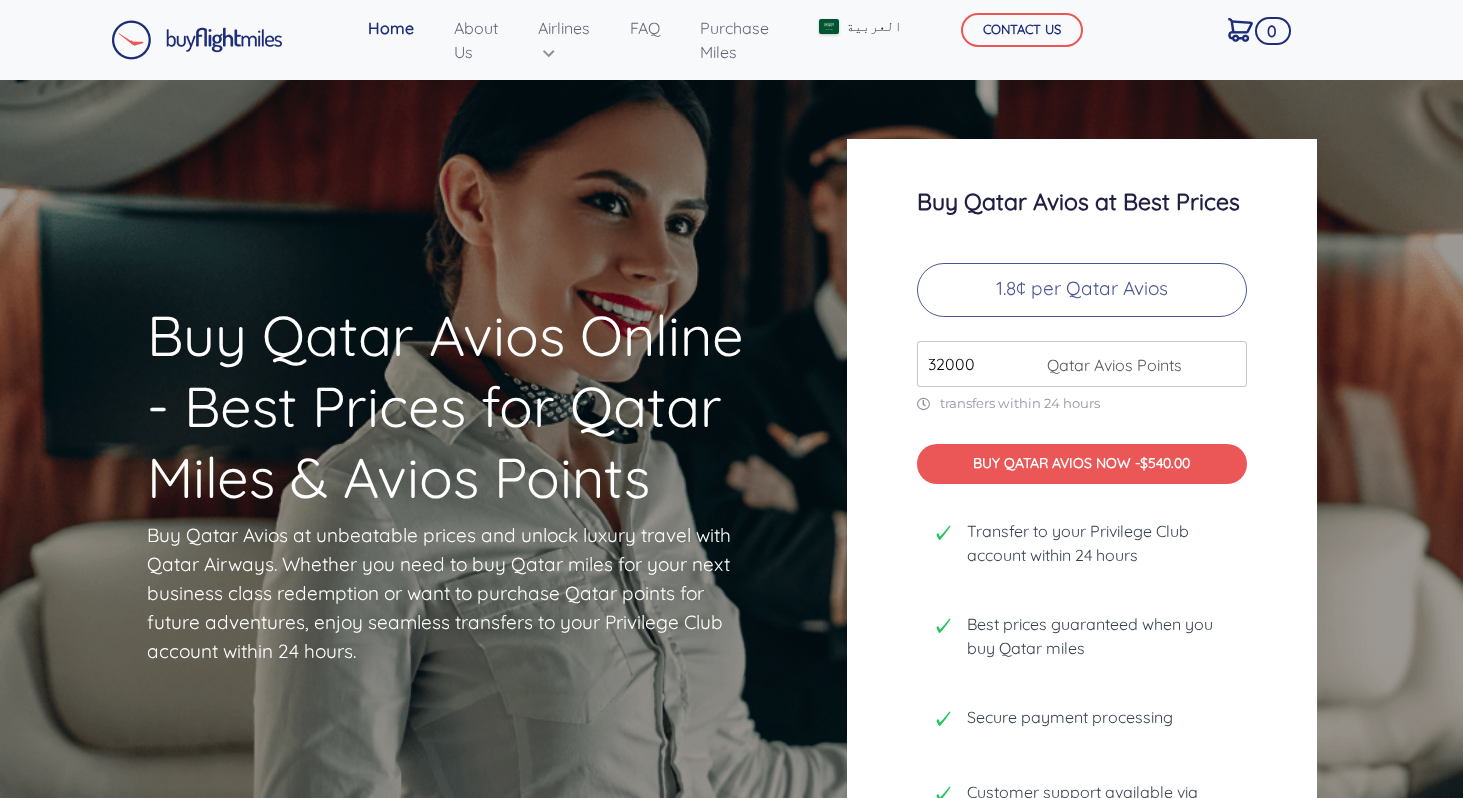 click on "32000" at bounding box center [1082, 364] 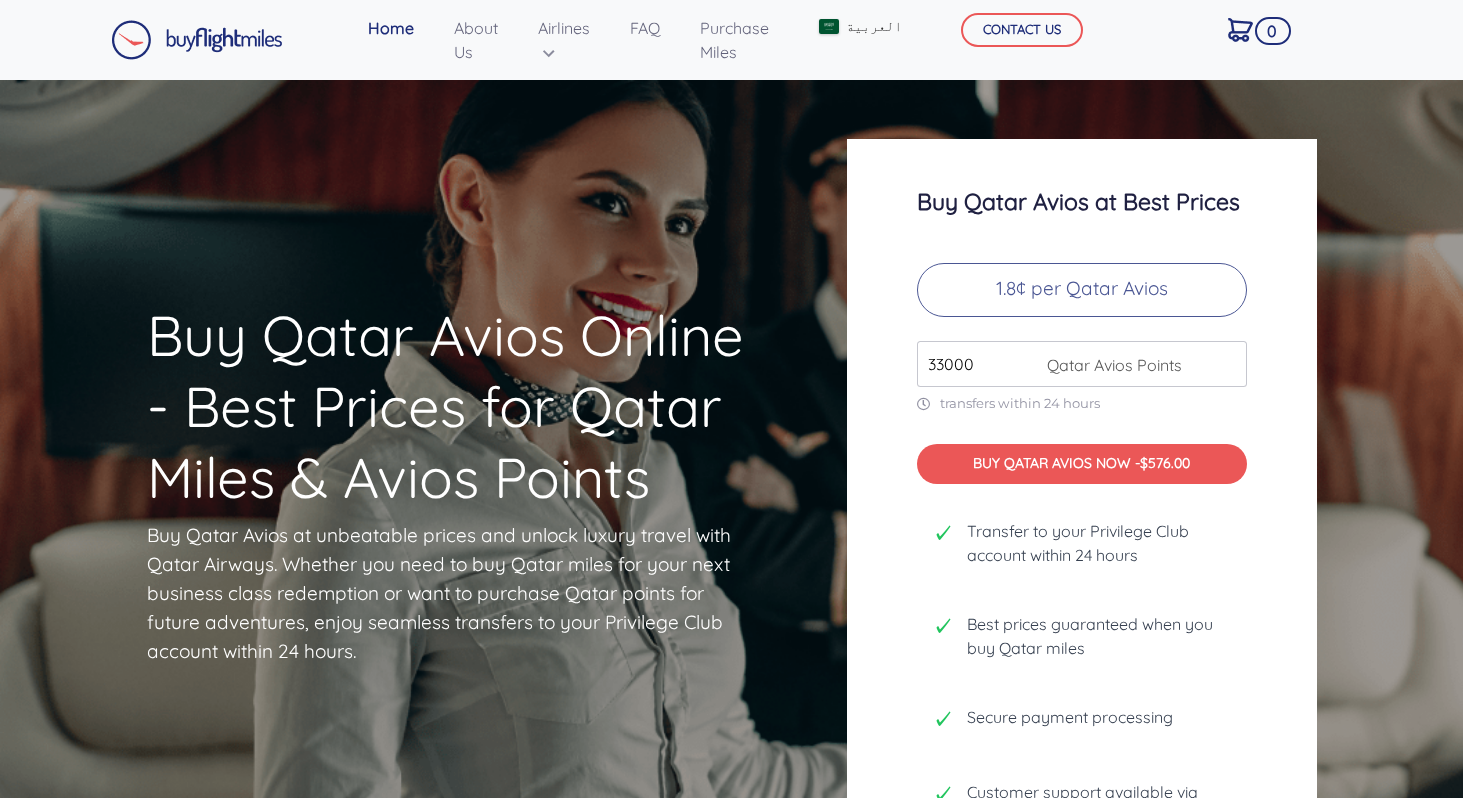 click on "33000" at bounding box center [1082, 364] 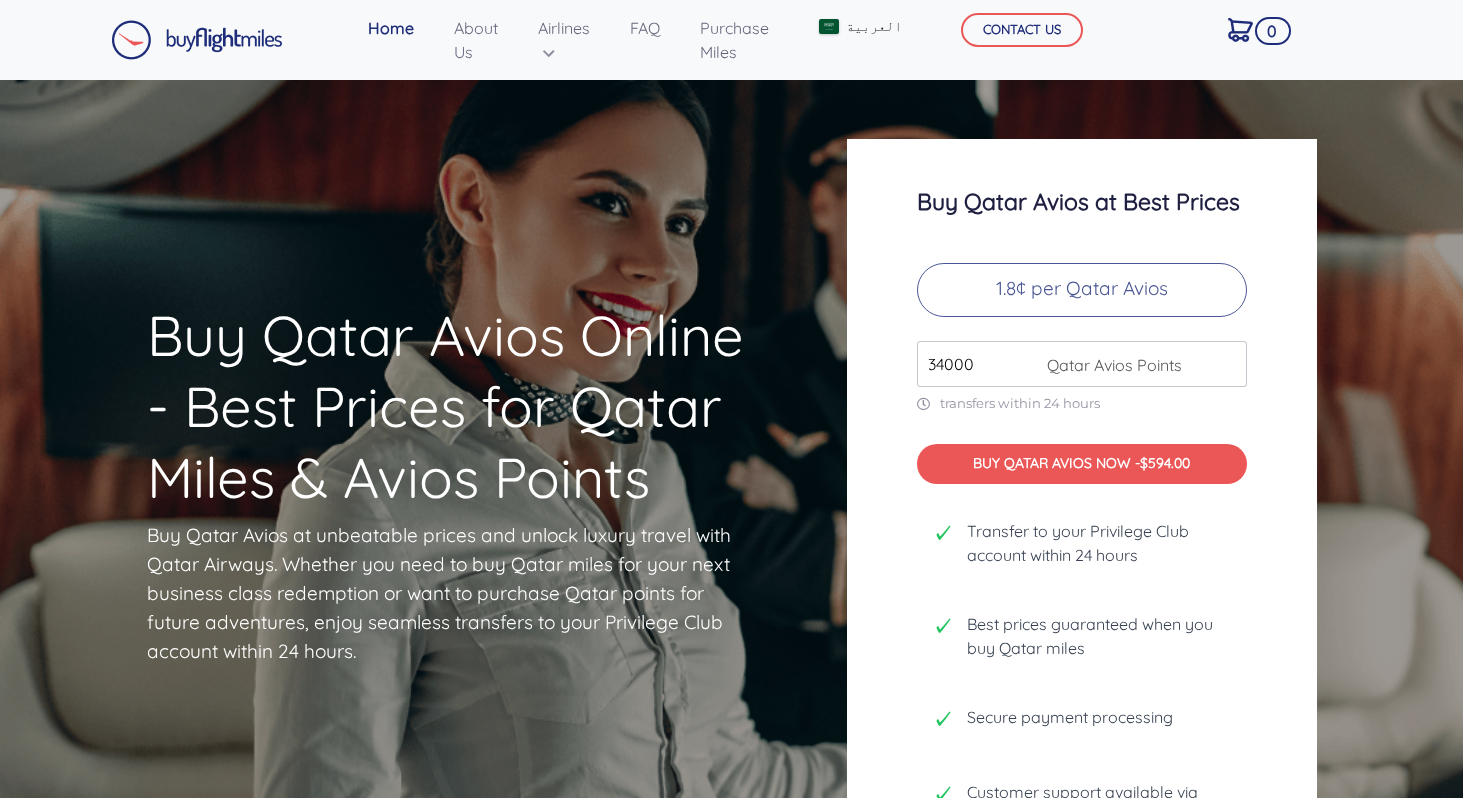 click on "34000" at bounding box center (1082, 364) 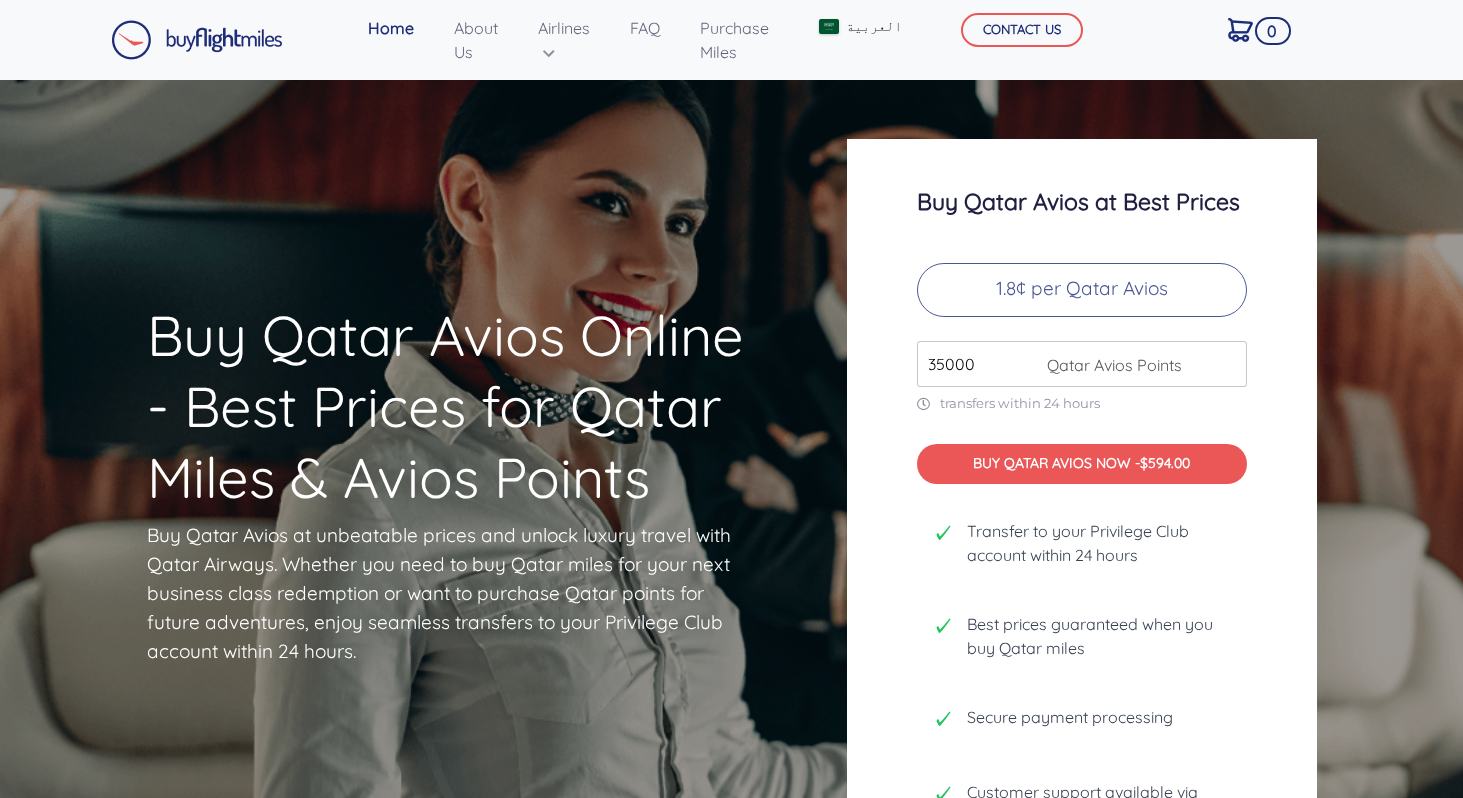 click on "35000" at bounding box center [1082, 364] 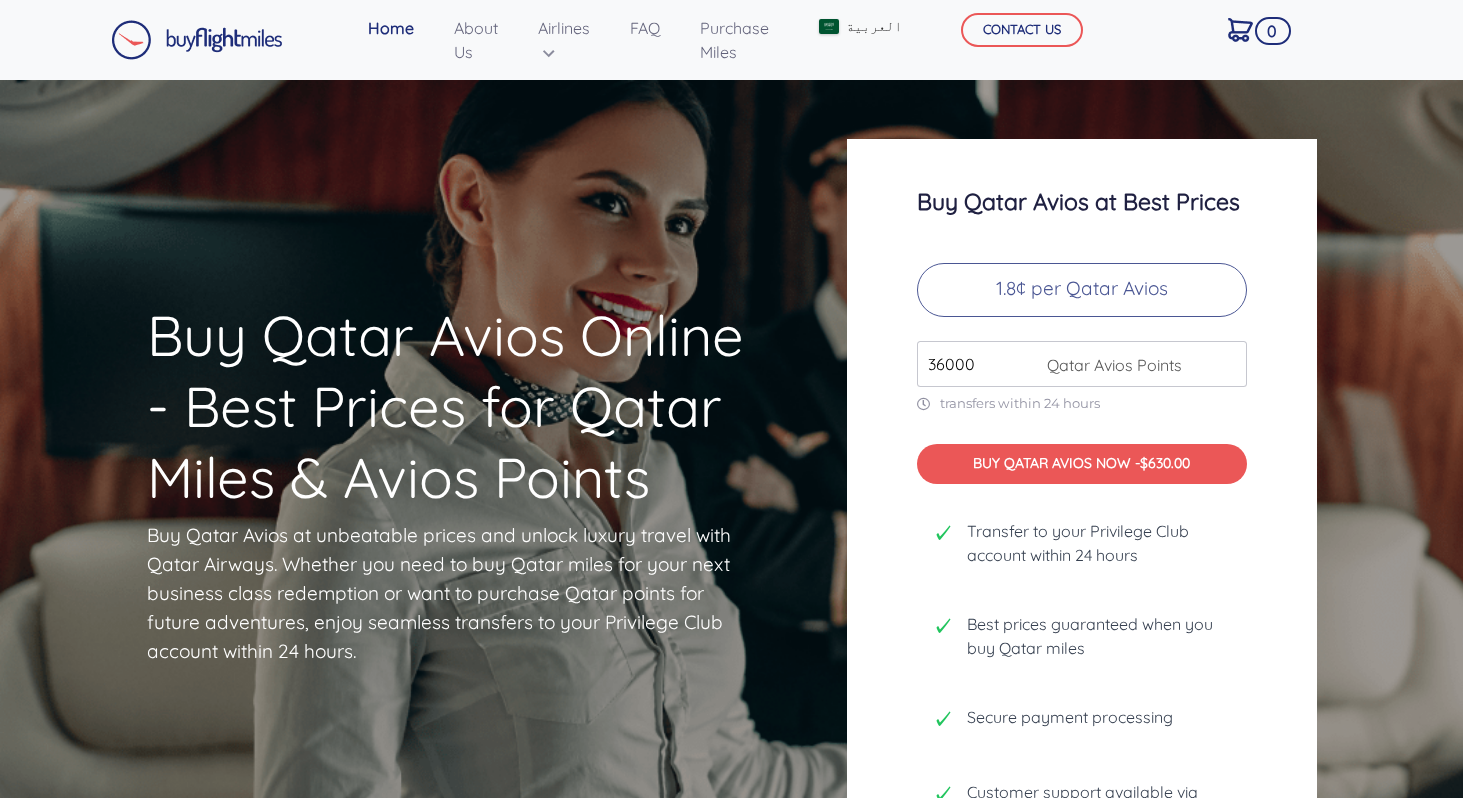 click on "36000" at bounding box center [1082, 364] 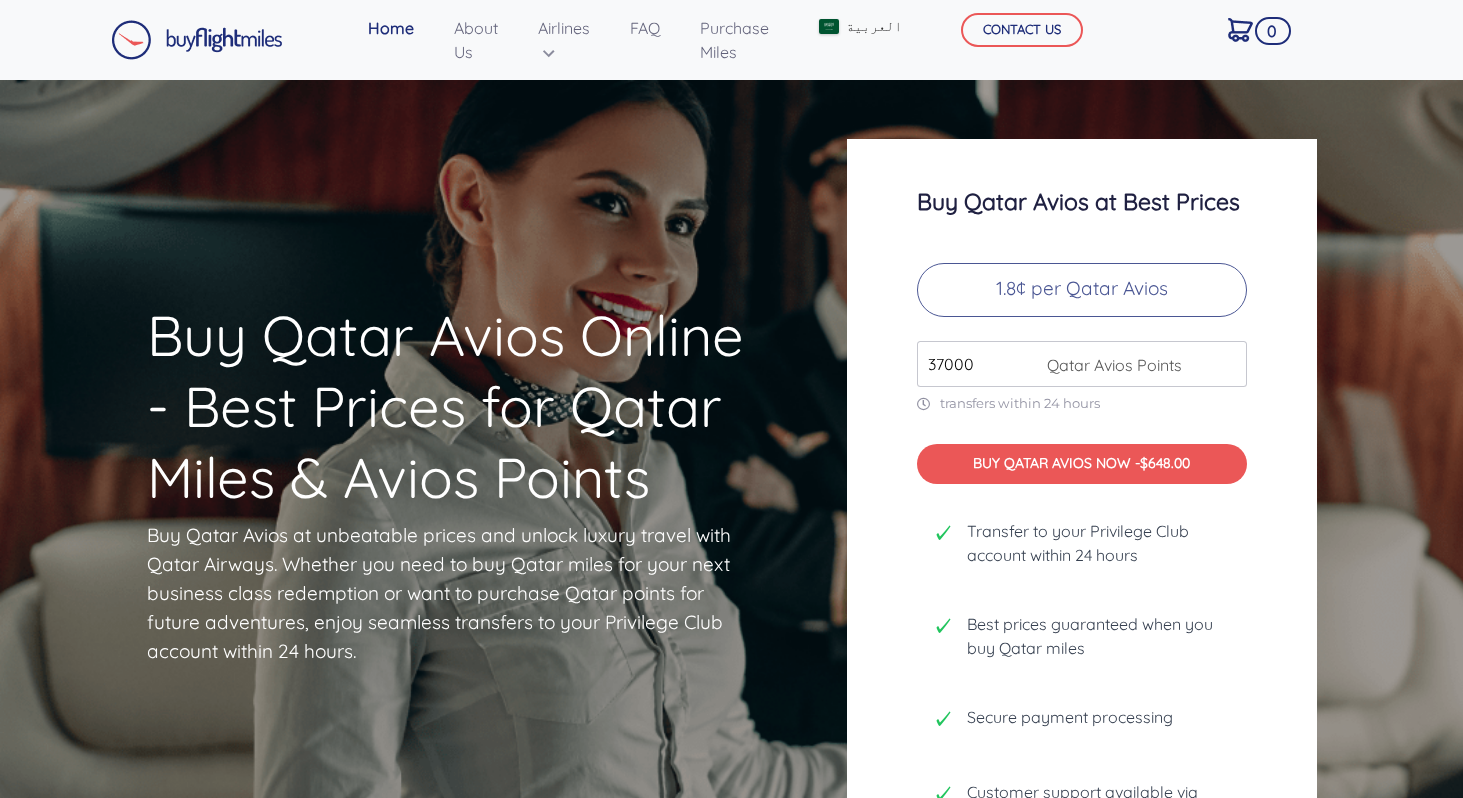 click on "37000" at bounding box center [1082, 364] 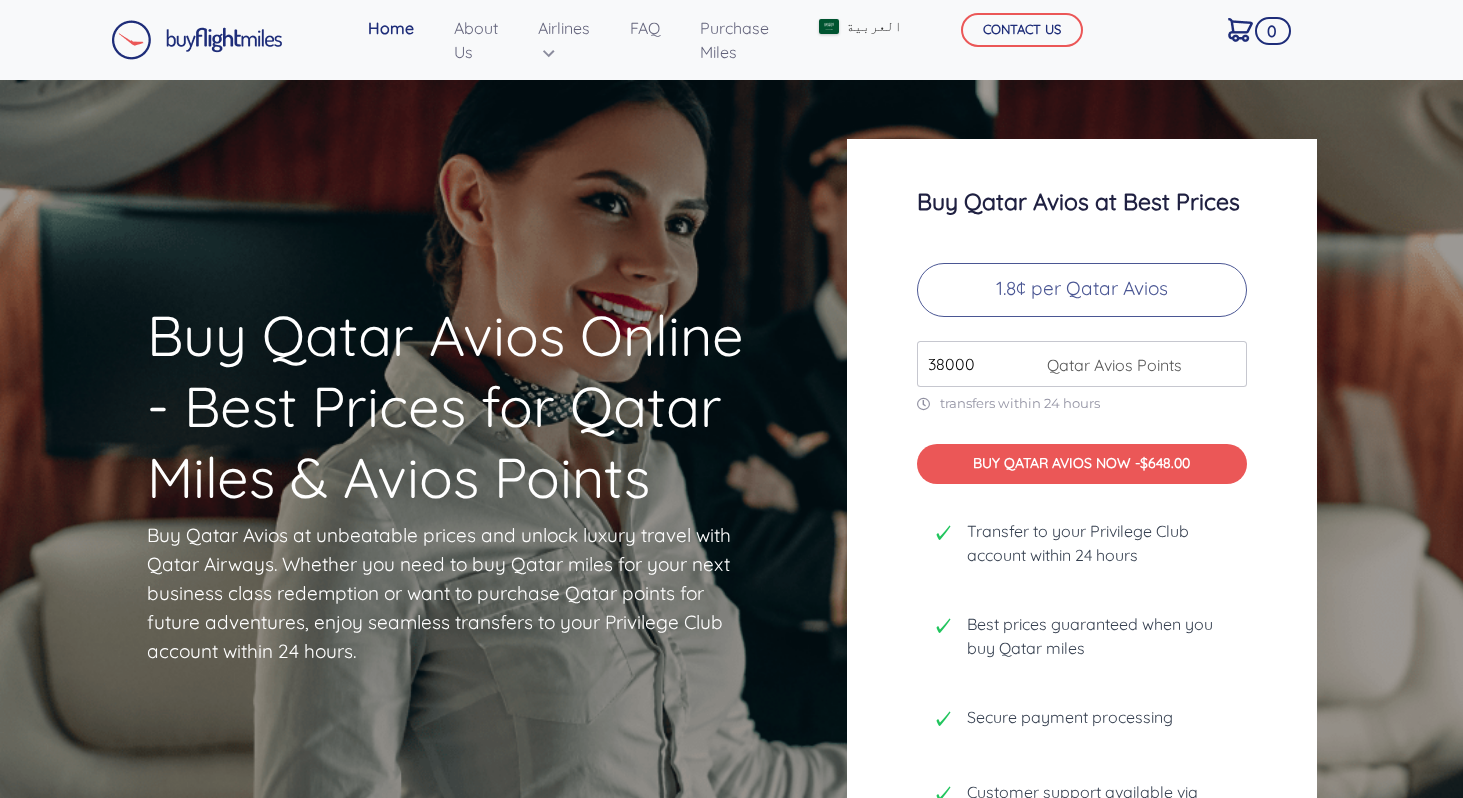 click on "38000" at bounding box center (1082, 364) 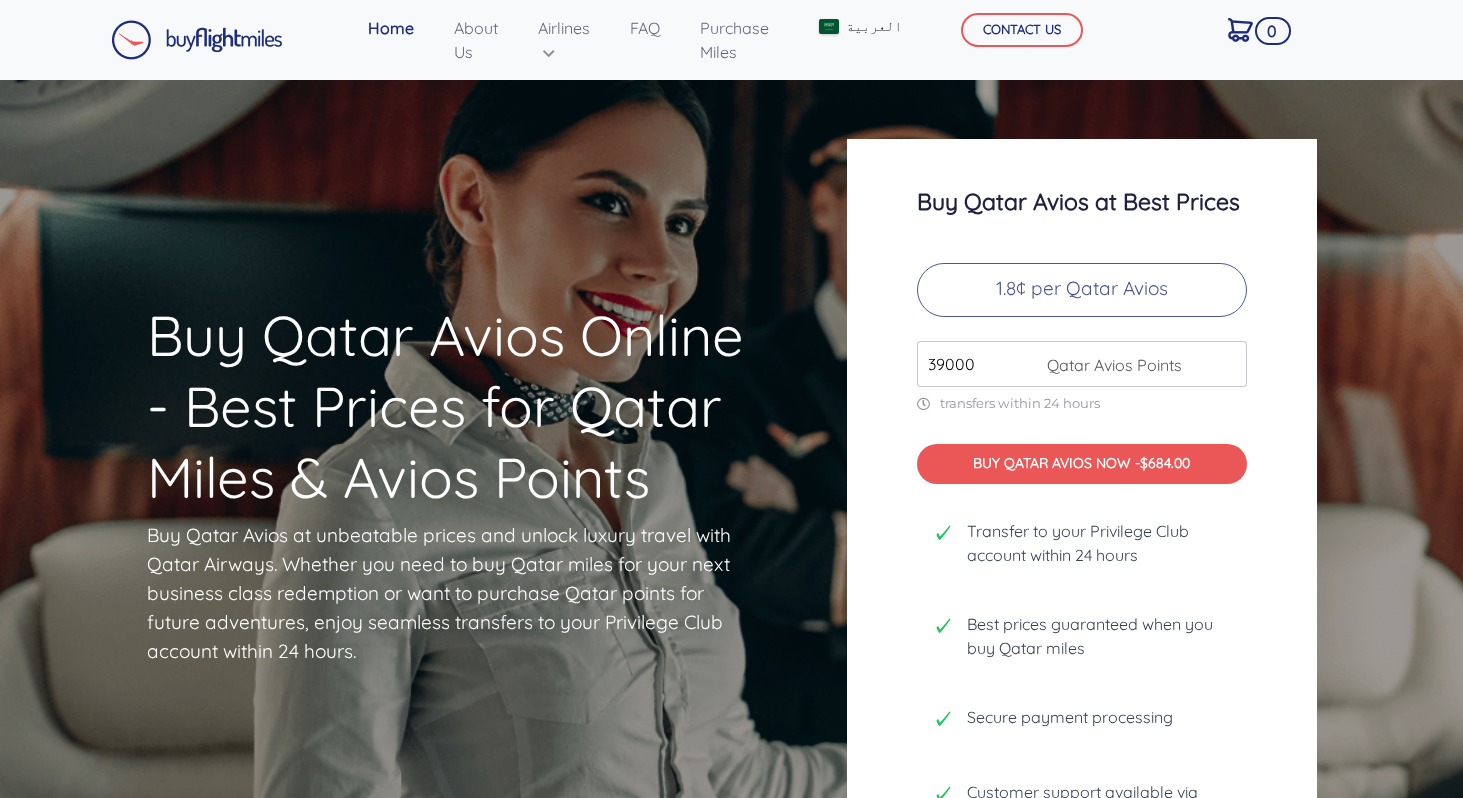 click on "39000" at bounding box center [1082, 364] 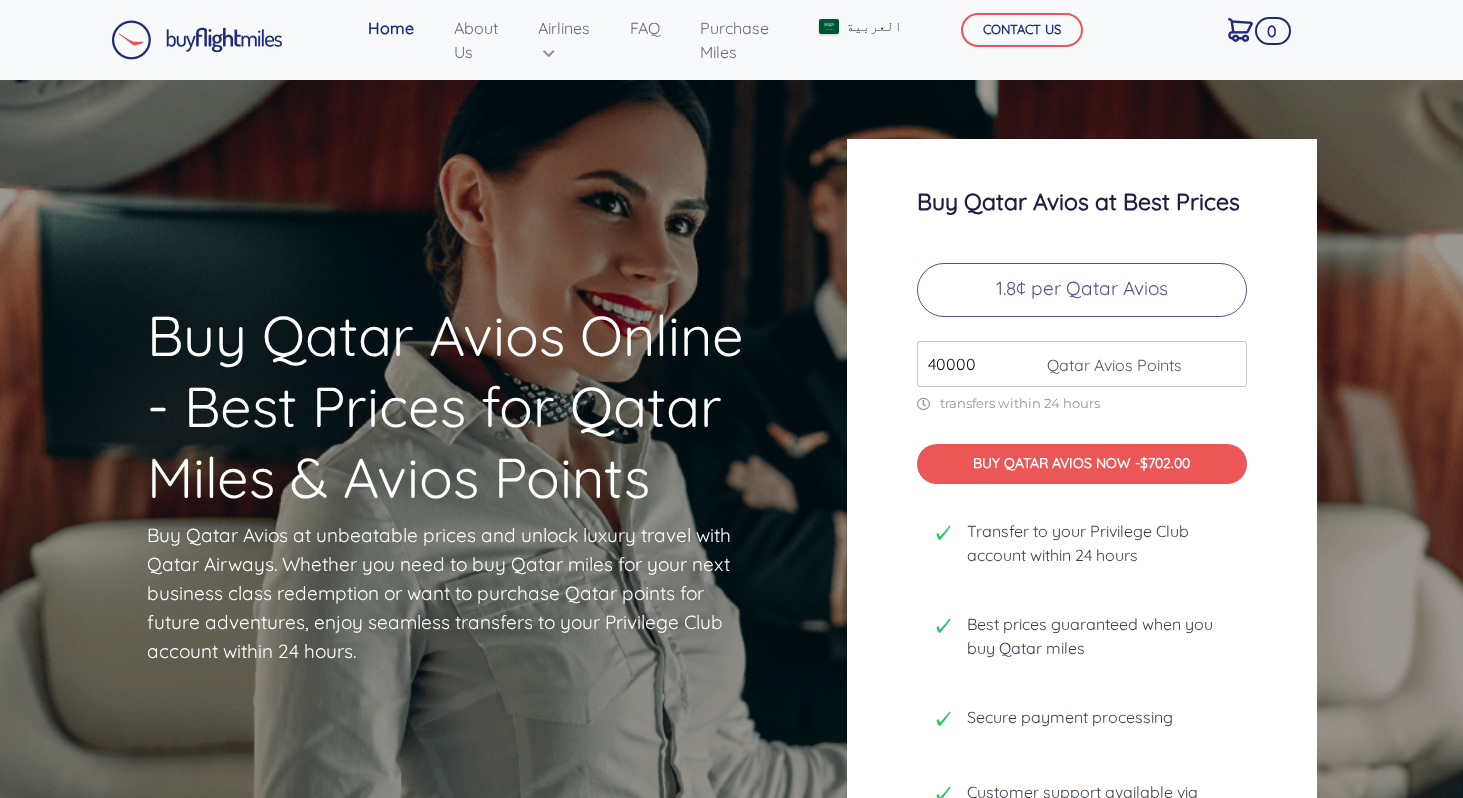 click on "40000" at bounding box center (1082, 364) 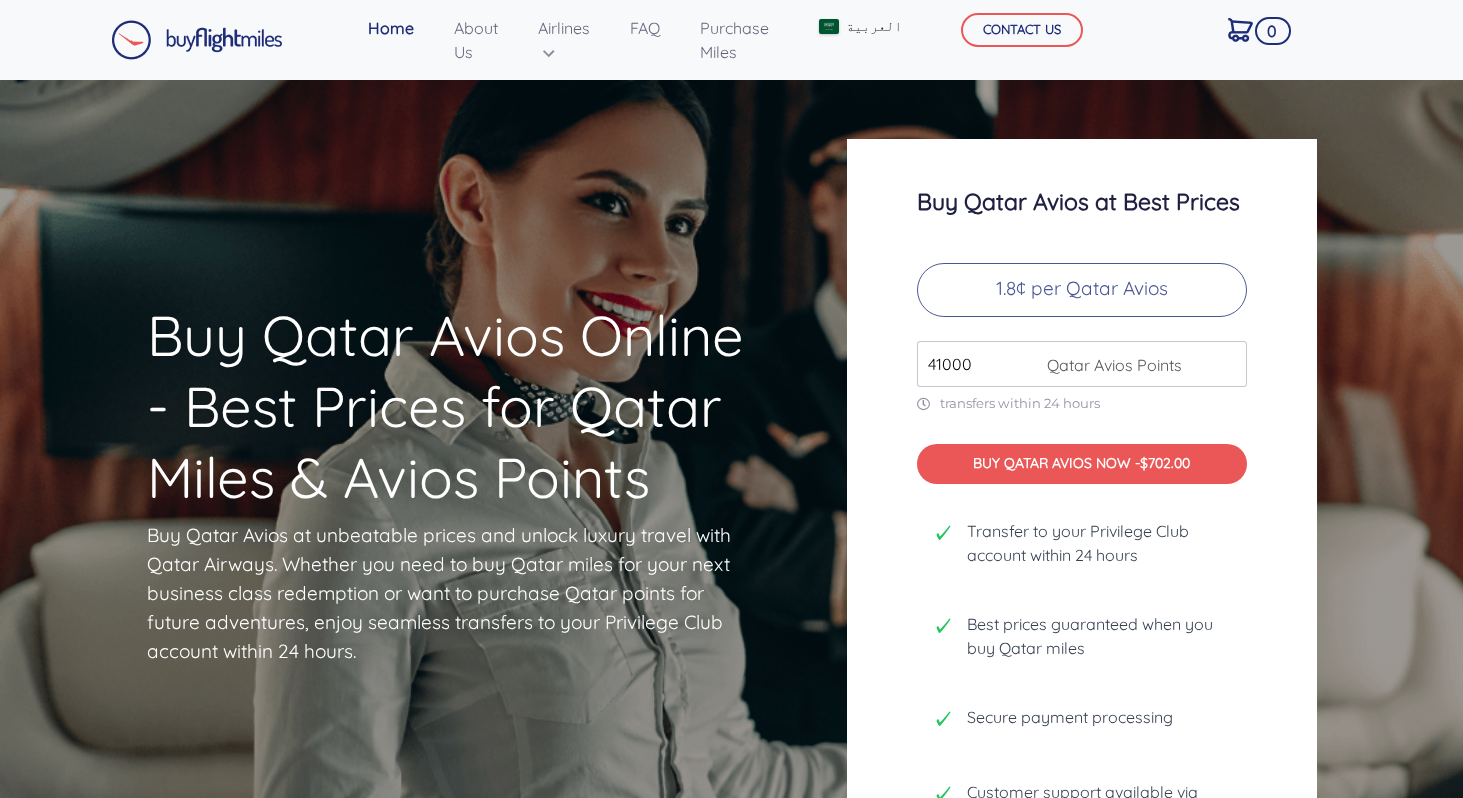 click on "41000" at bounding box center [1082, 364] 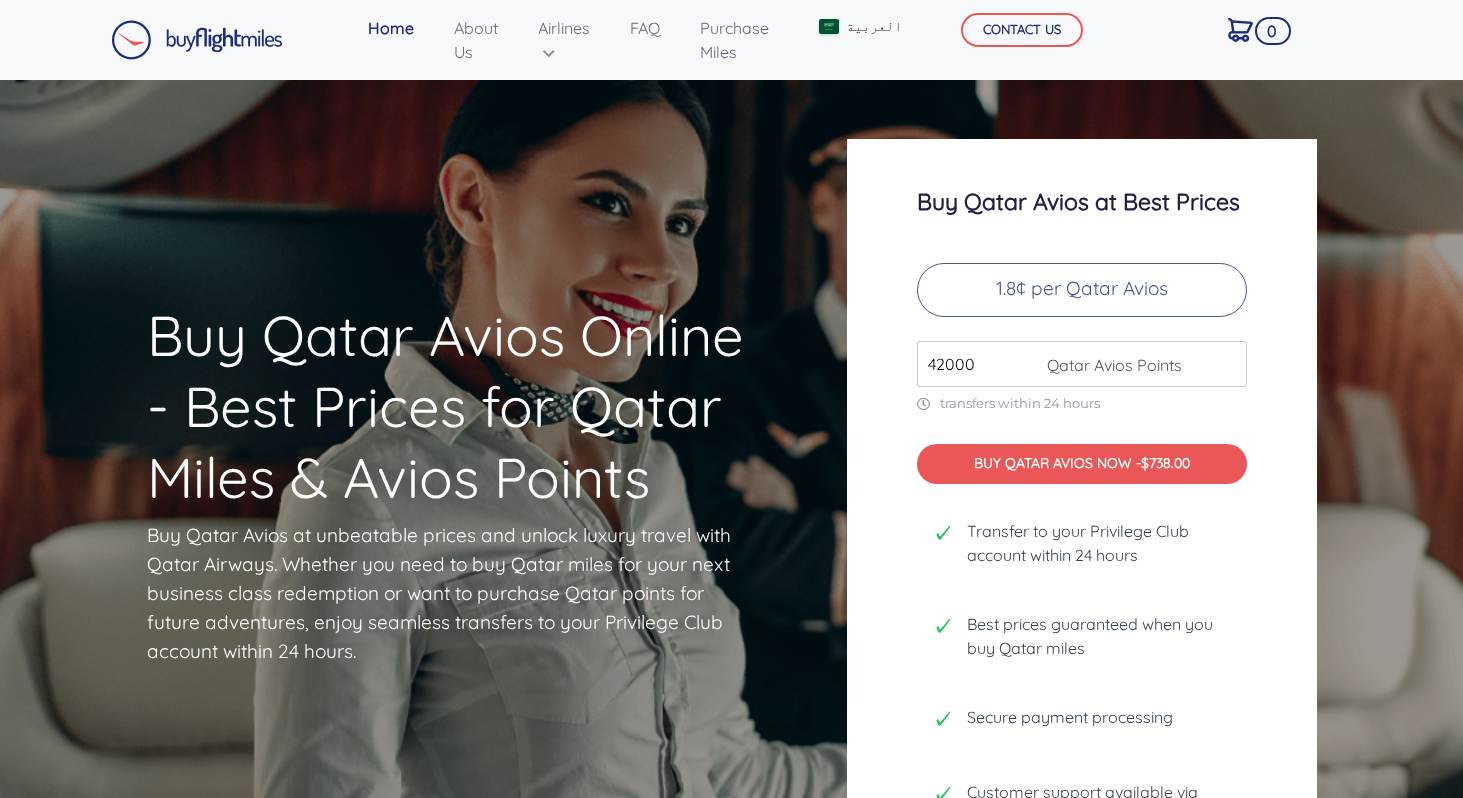 click on "42000" at bounding box center [1082, 364] 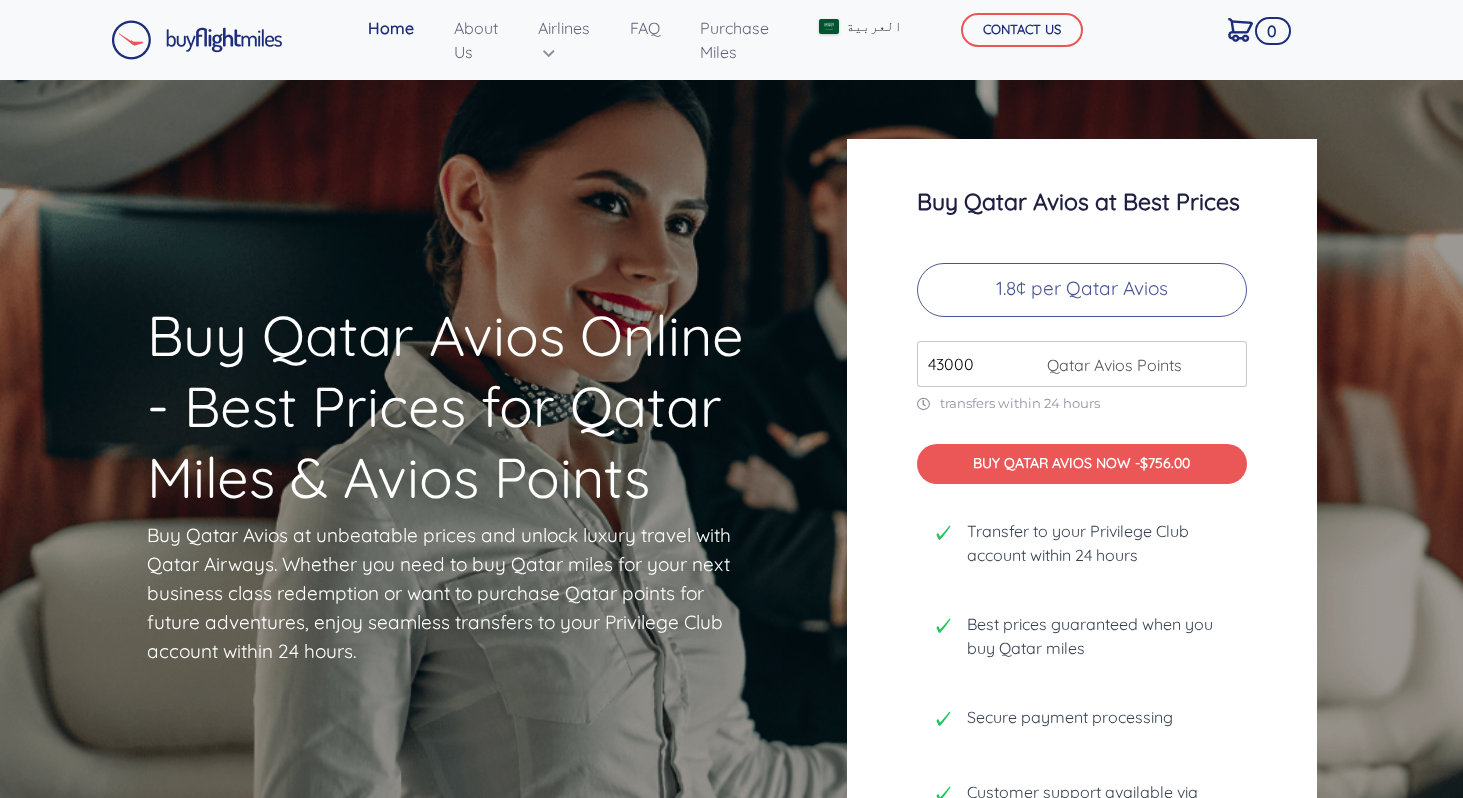 click on "43000" at bounding box center [1082, 364] 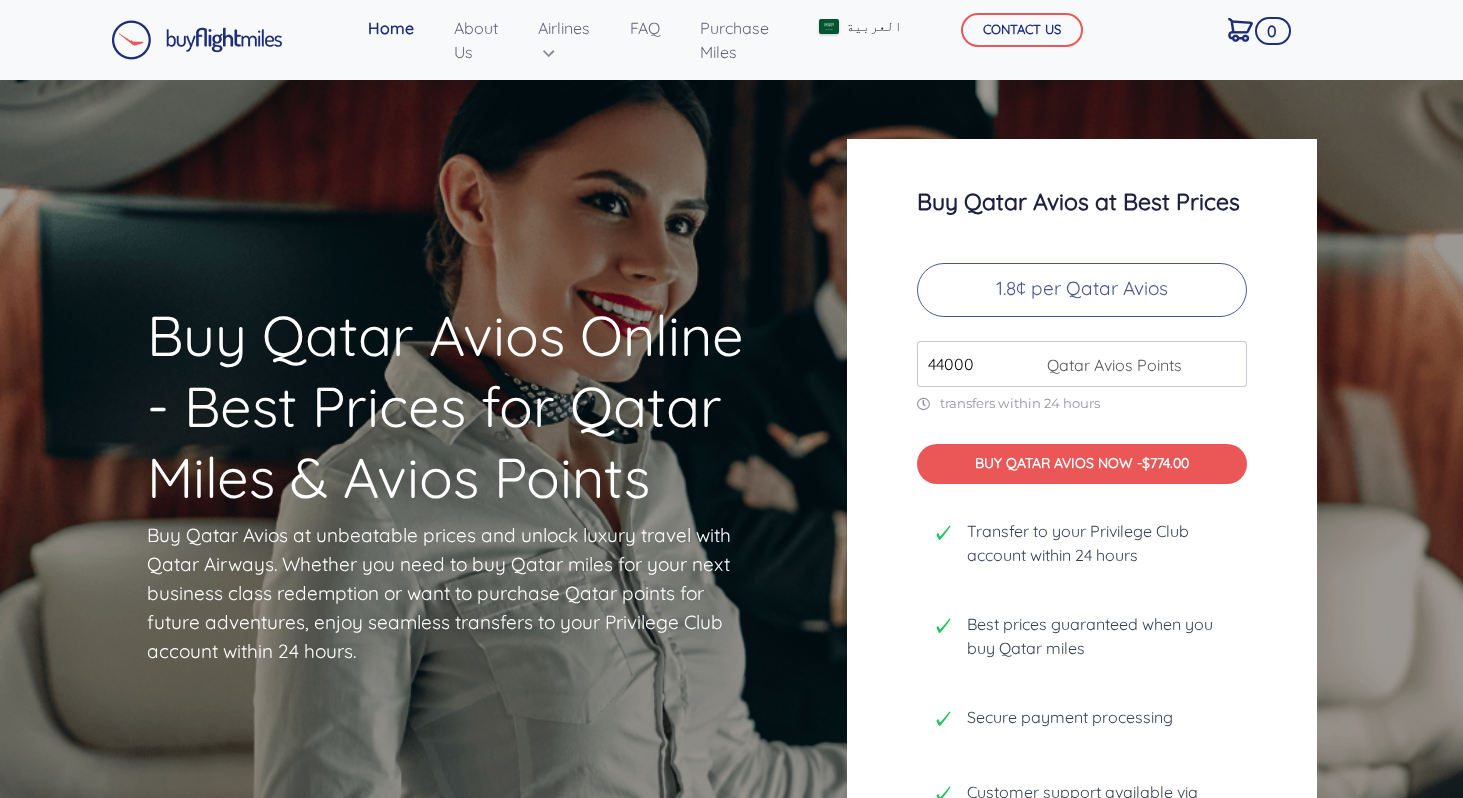 click on "44000" at bounding box center [1082, 364] 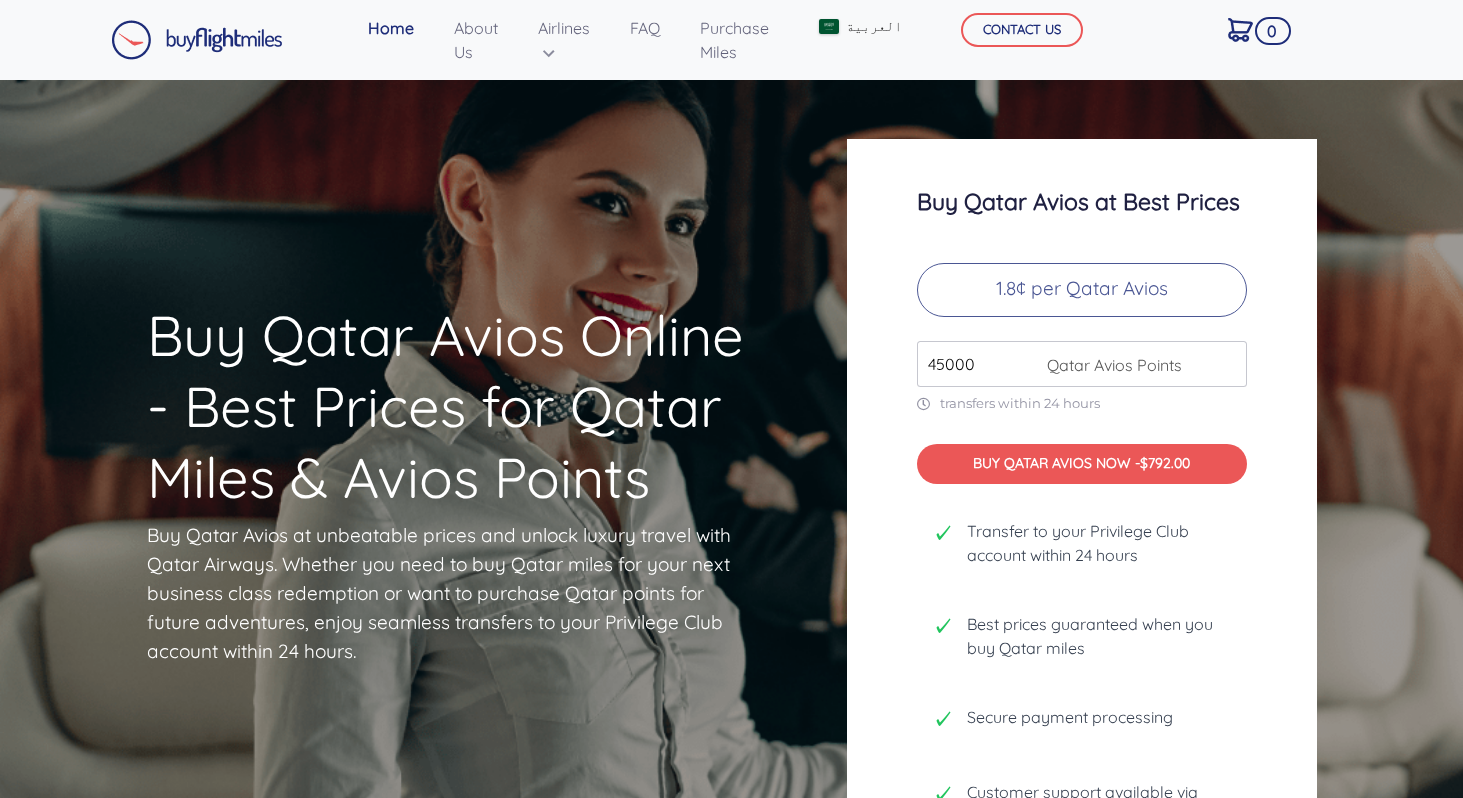 click on "45000" at bounding box center (1082, 364) 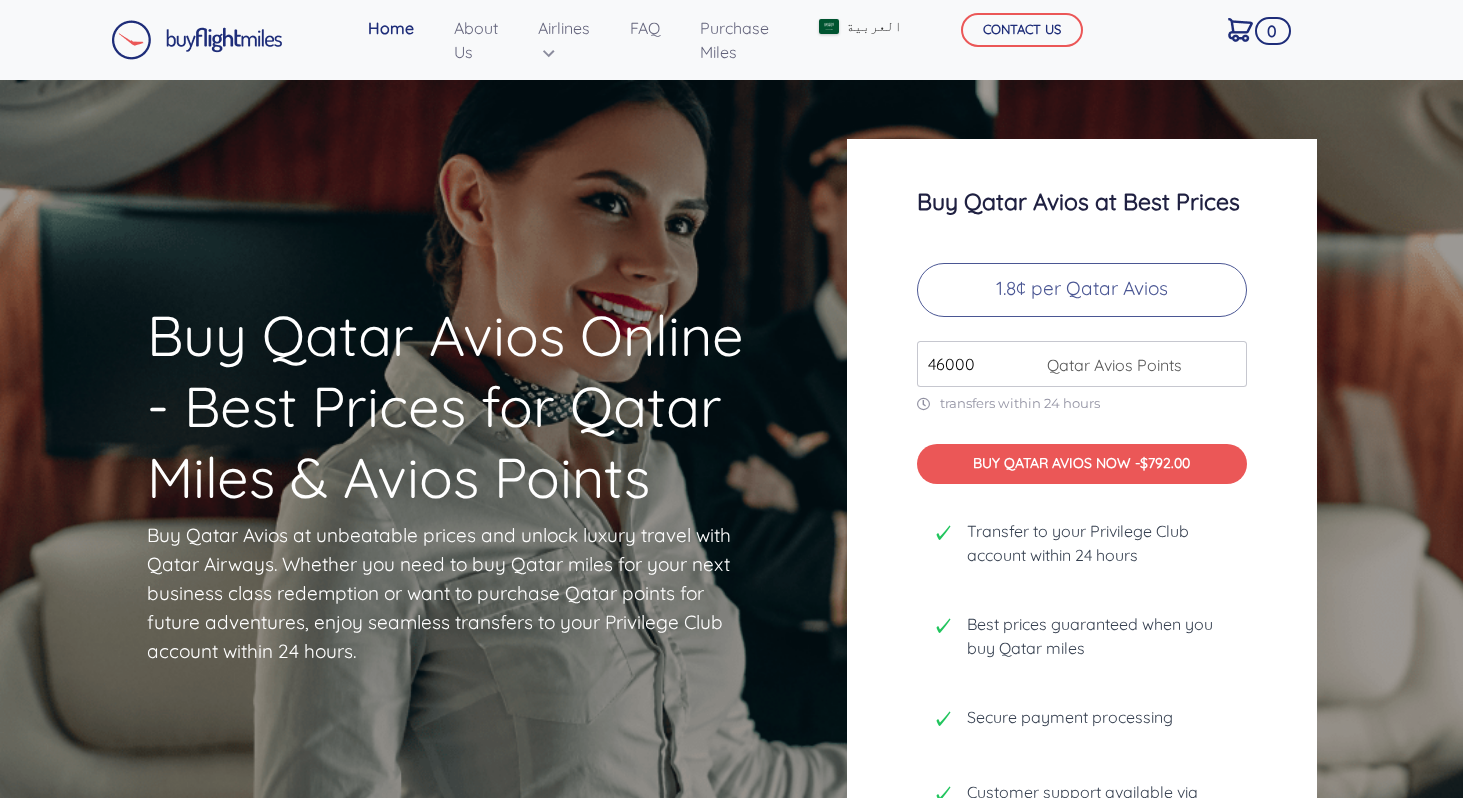 click on "46000" at bounding box center [1082, 364] 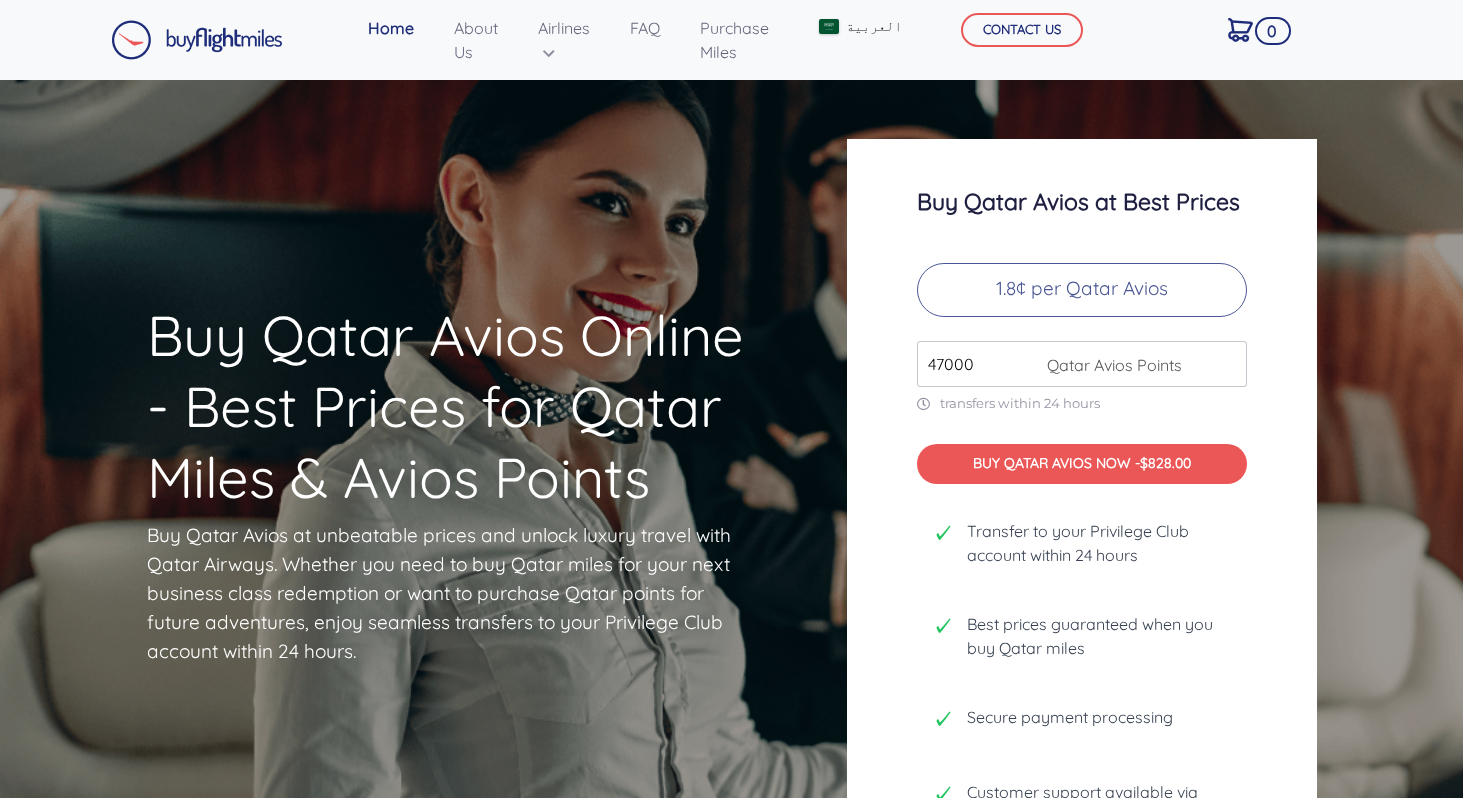 click on "47000" at bounding box center (1082, 364) 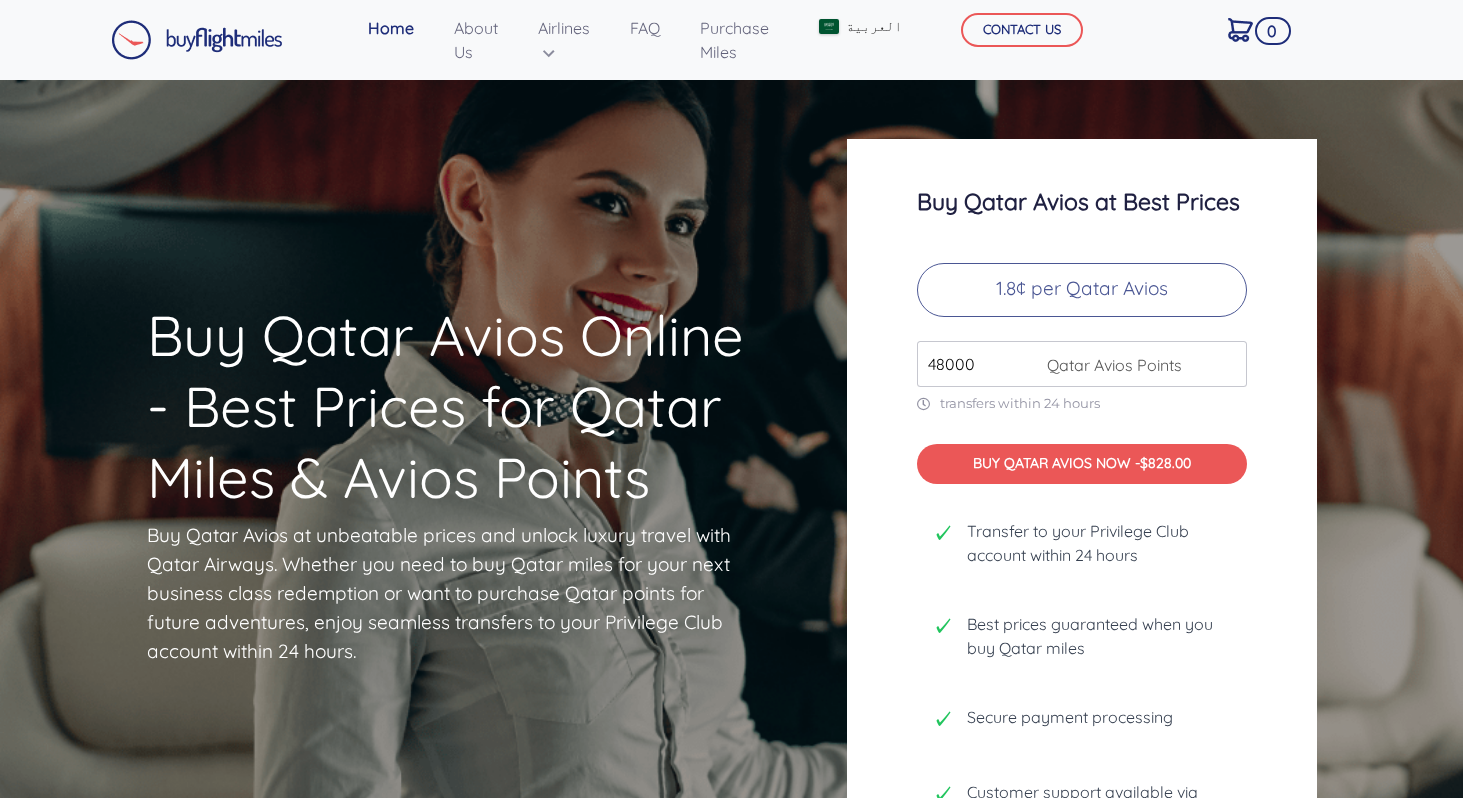 click on "48000" at bounding box center [1082, 364] 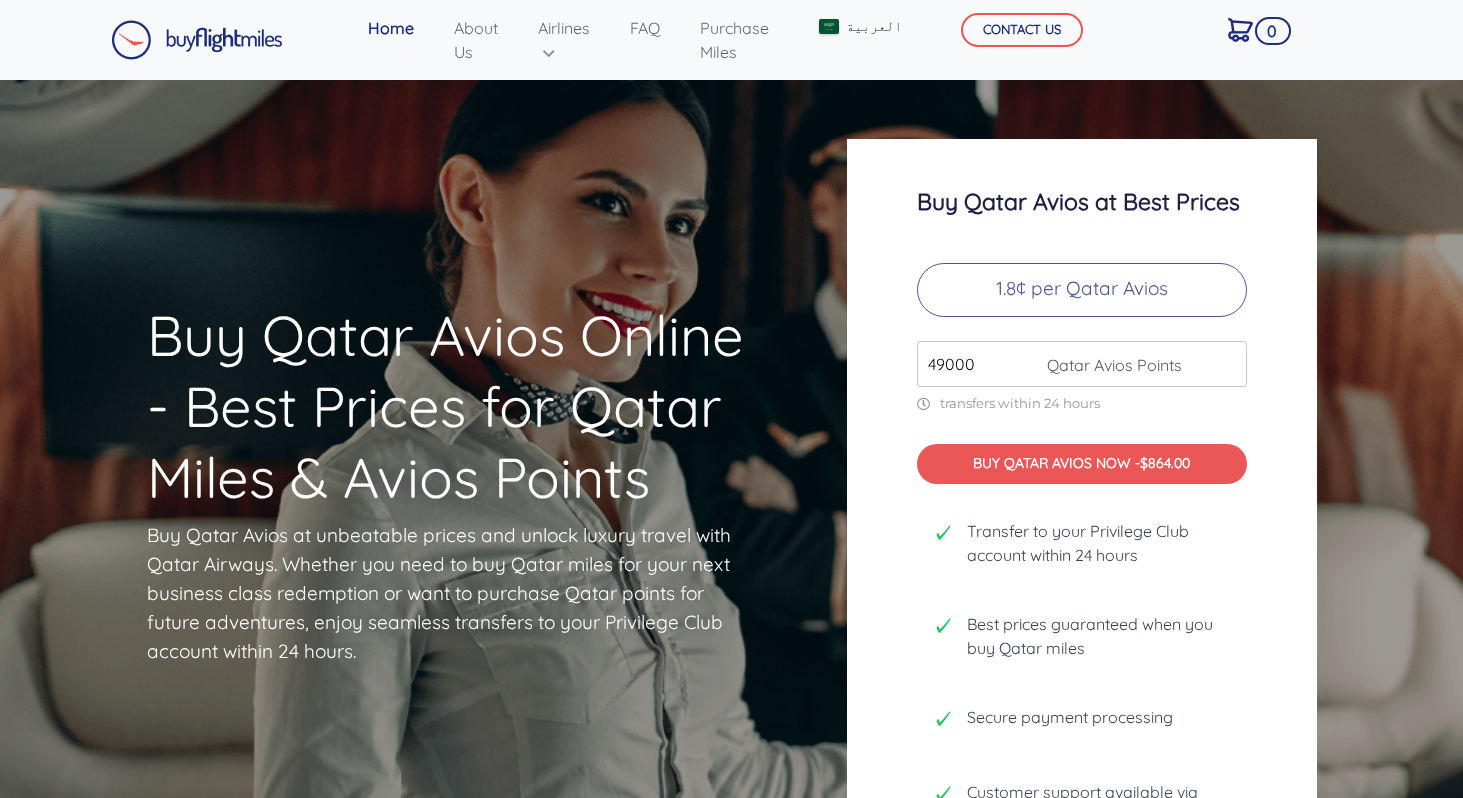 click on "49000" at bounding box center [1082, 364] 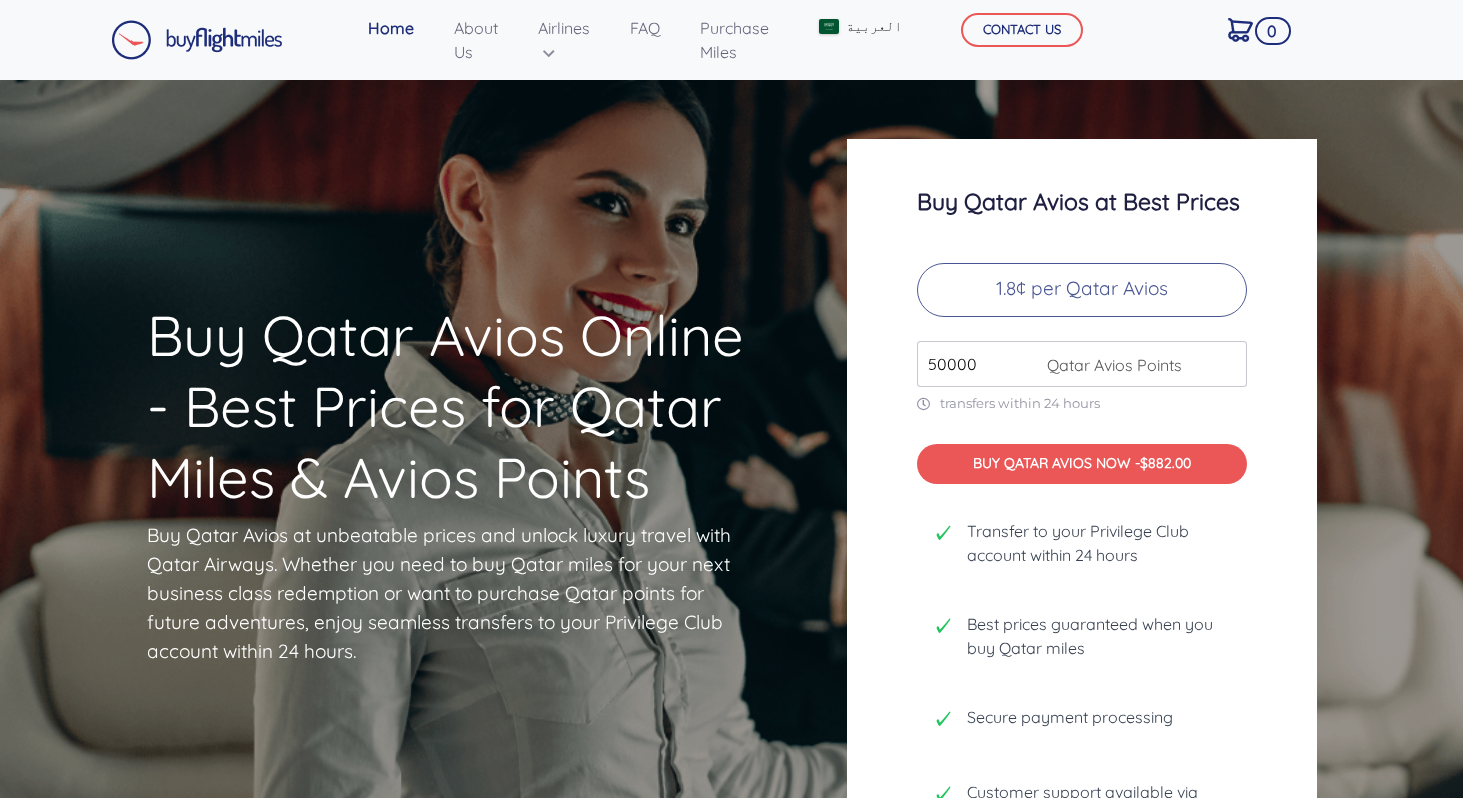 click on "50000" at bounding box center (1082, 364) 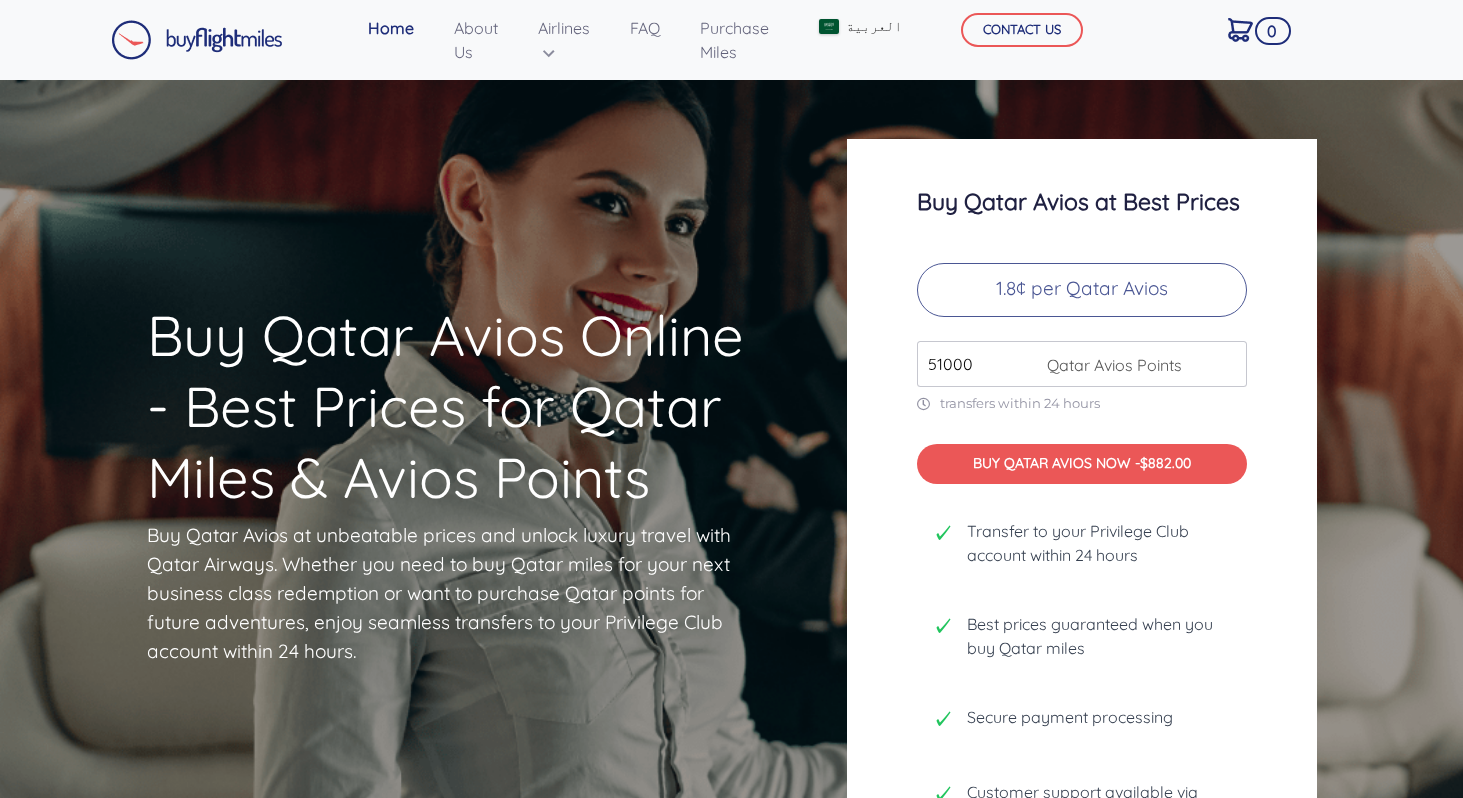 click on "51000" at bounding box center [1082, 364] 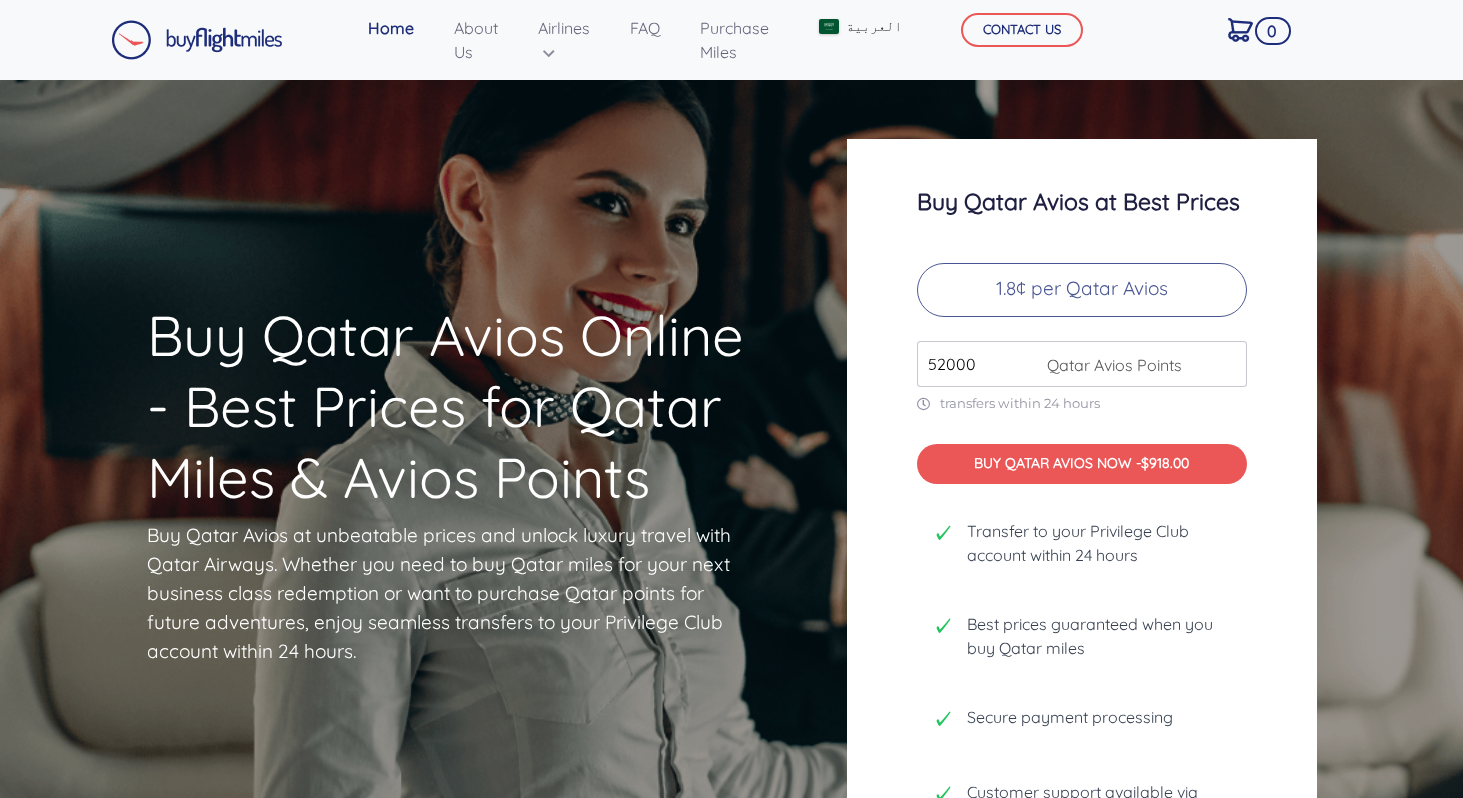 click on "52000" at bounding box center [1082, 364] 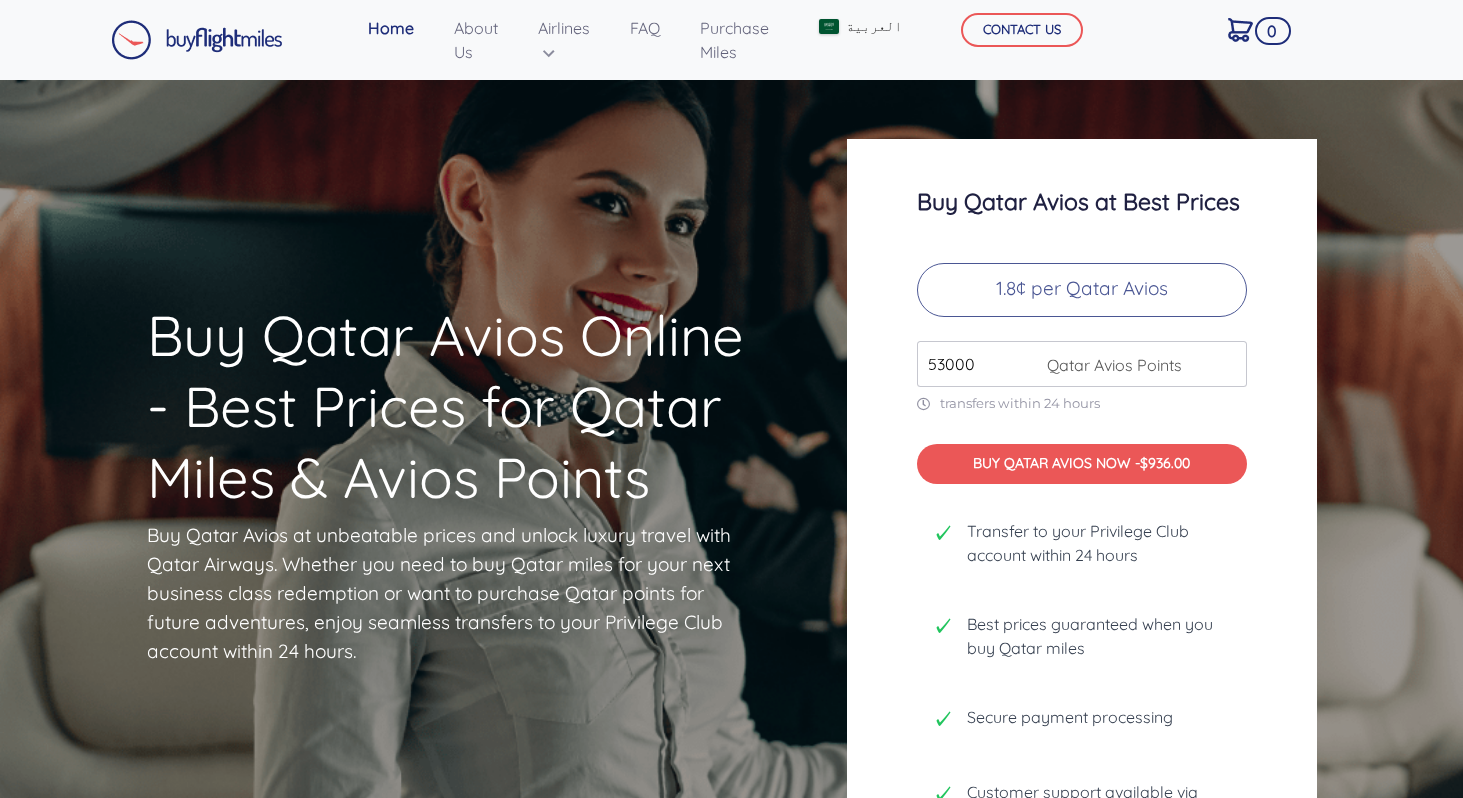click on "53000" at bounding box center (1082, 364) 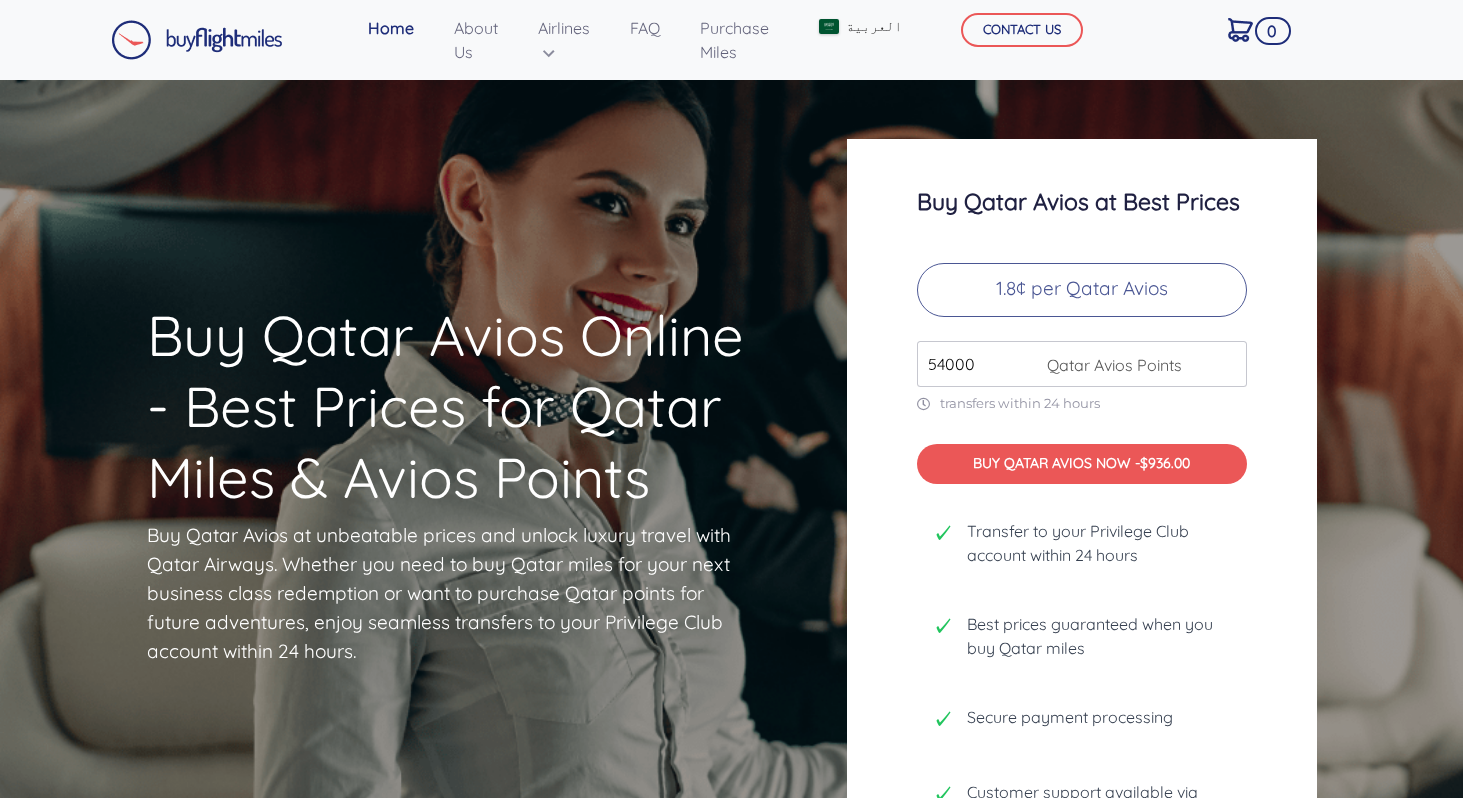click on "54000" at bounding box center (1082, 364) 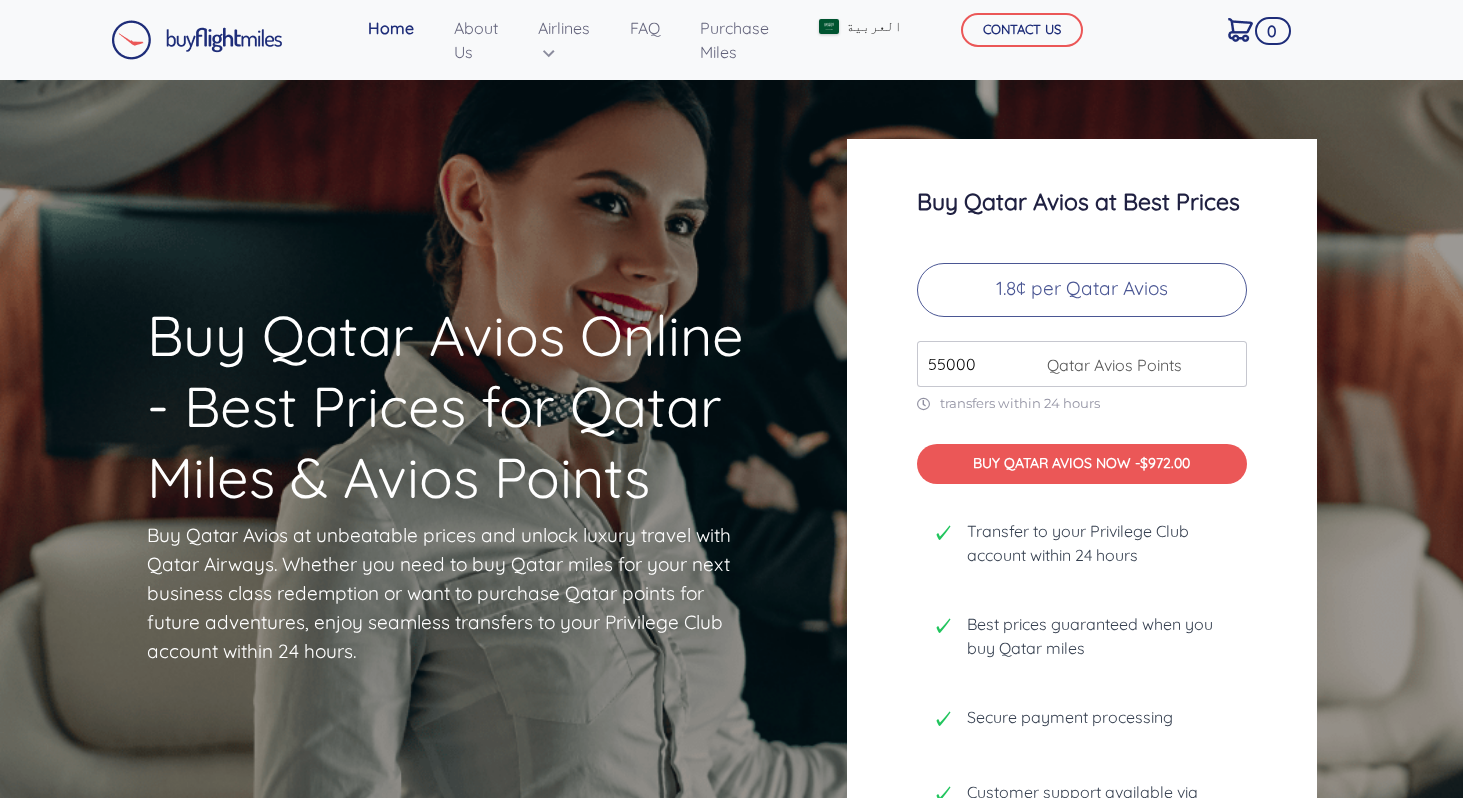 click on "55000" at bounding box center [1082, 364] 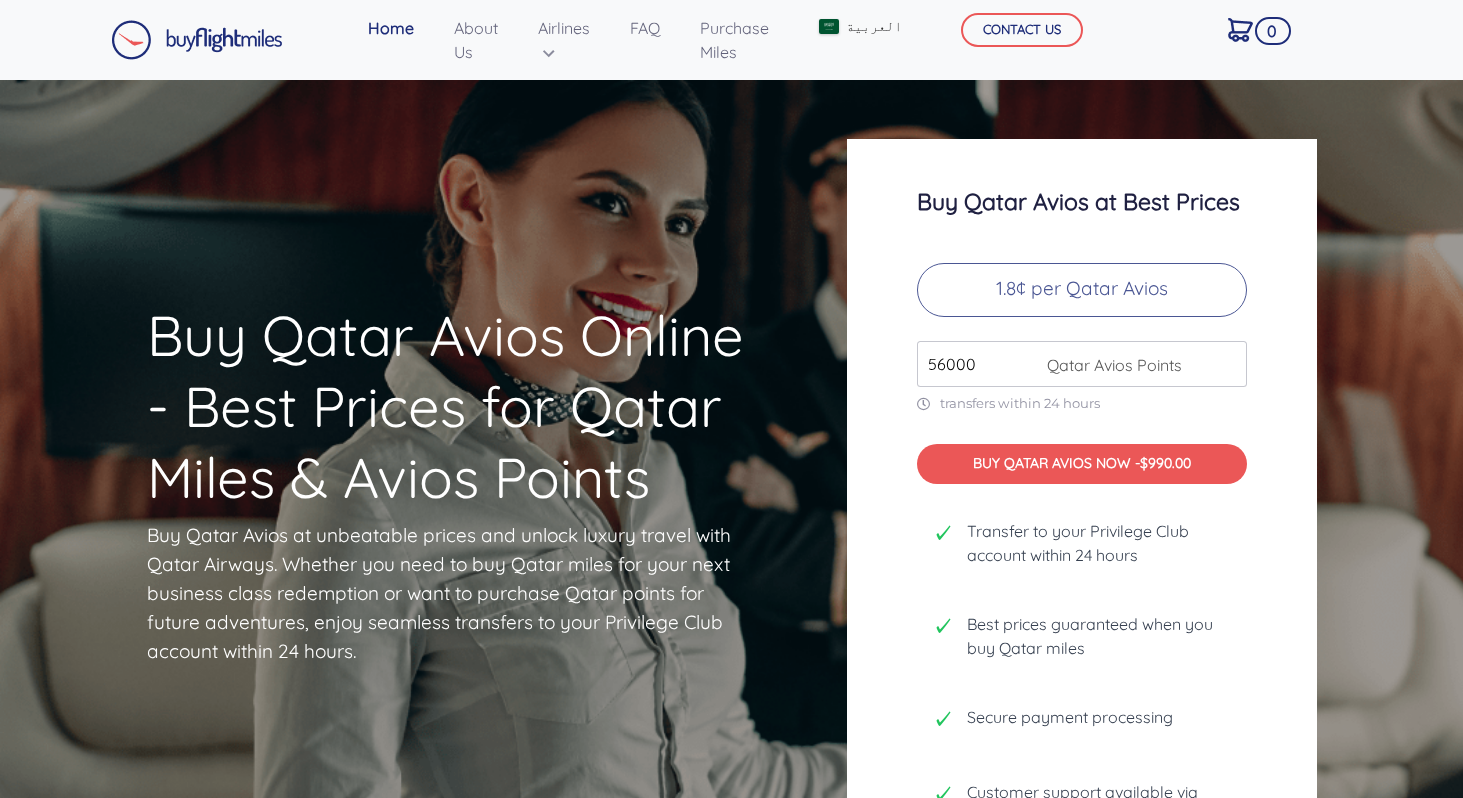click on "56000" at bounding box center [1082, 364] 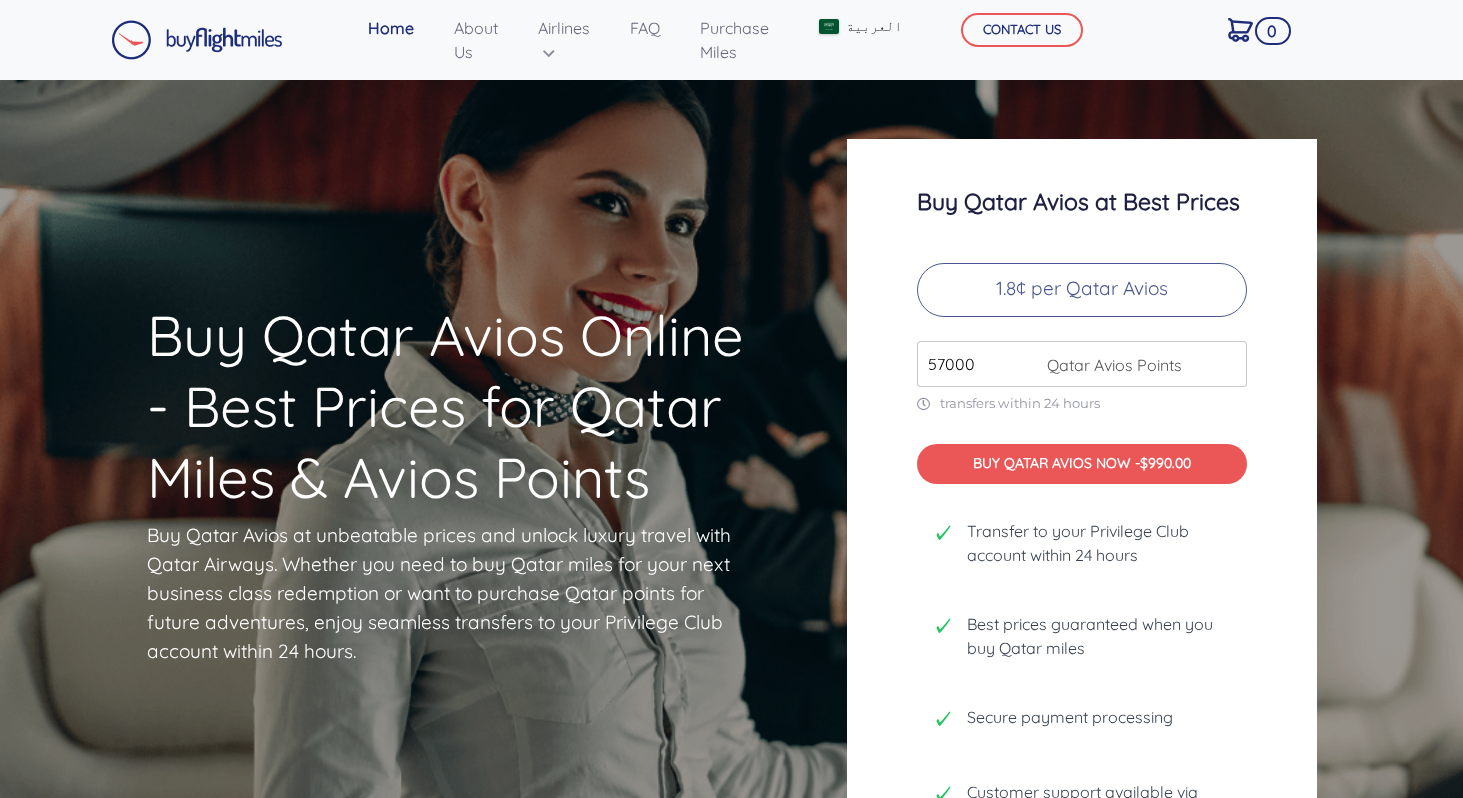click on "57000" at bounding box center [1082, 364] 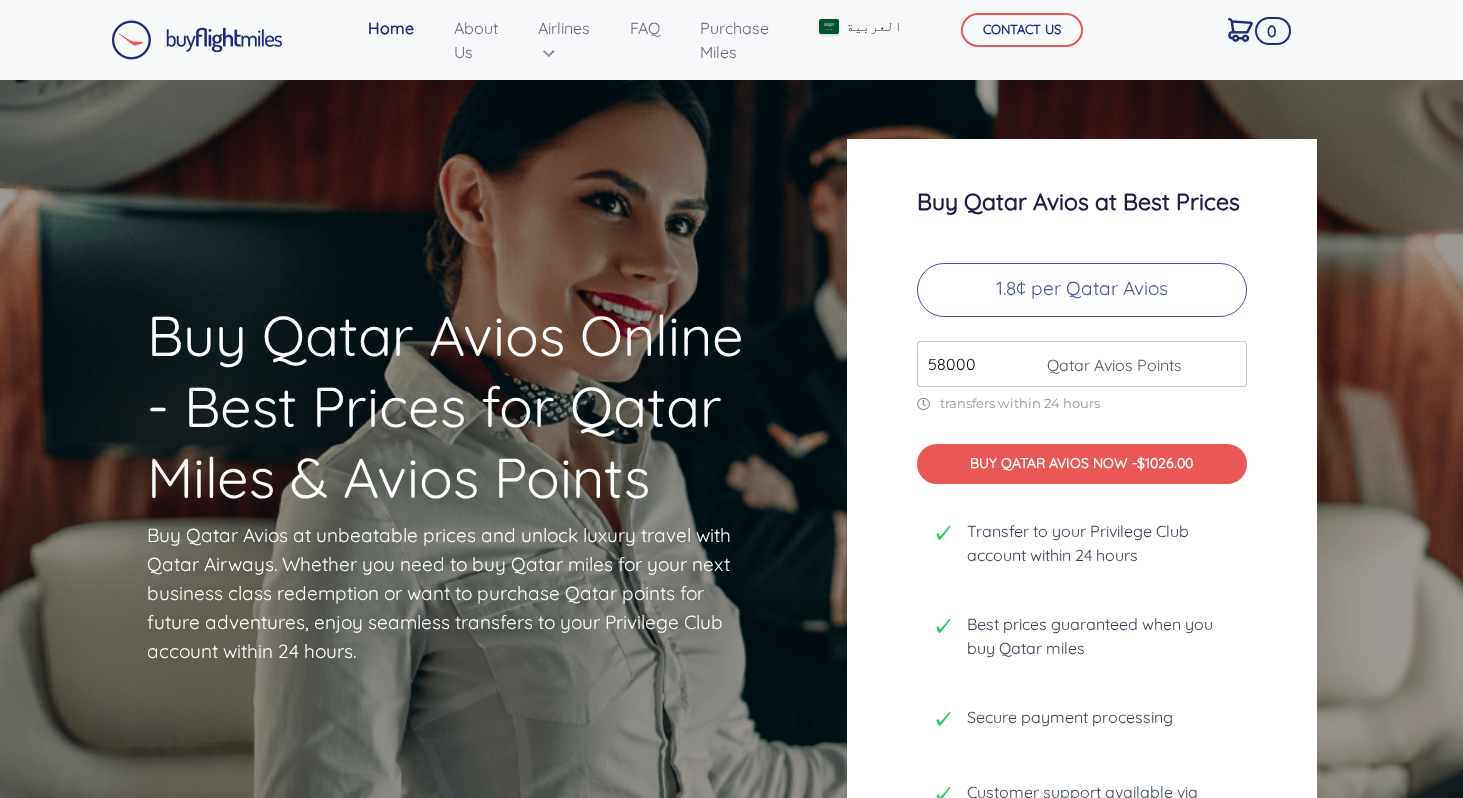 click on "58000" at bounding box center [1082, 364] 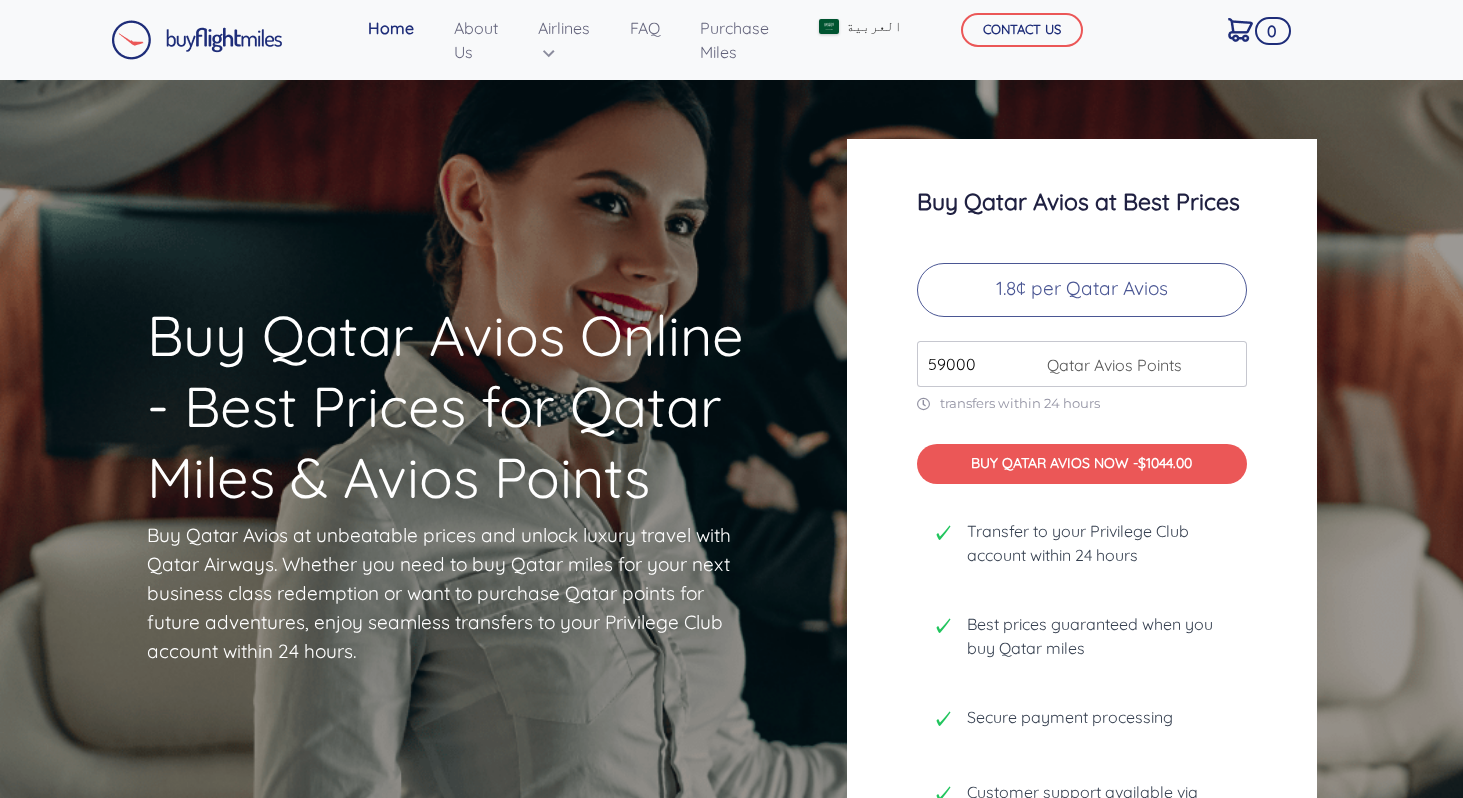 click on "59000" at bounding box center (1082, 364) 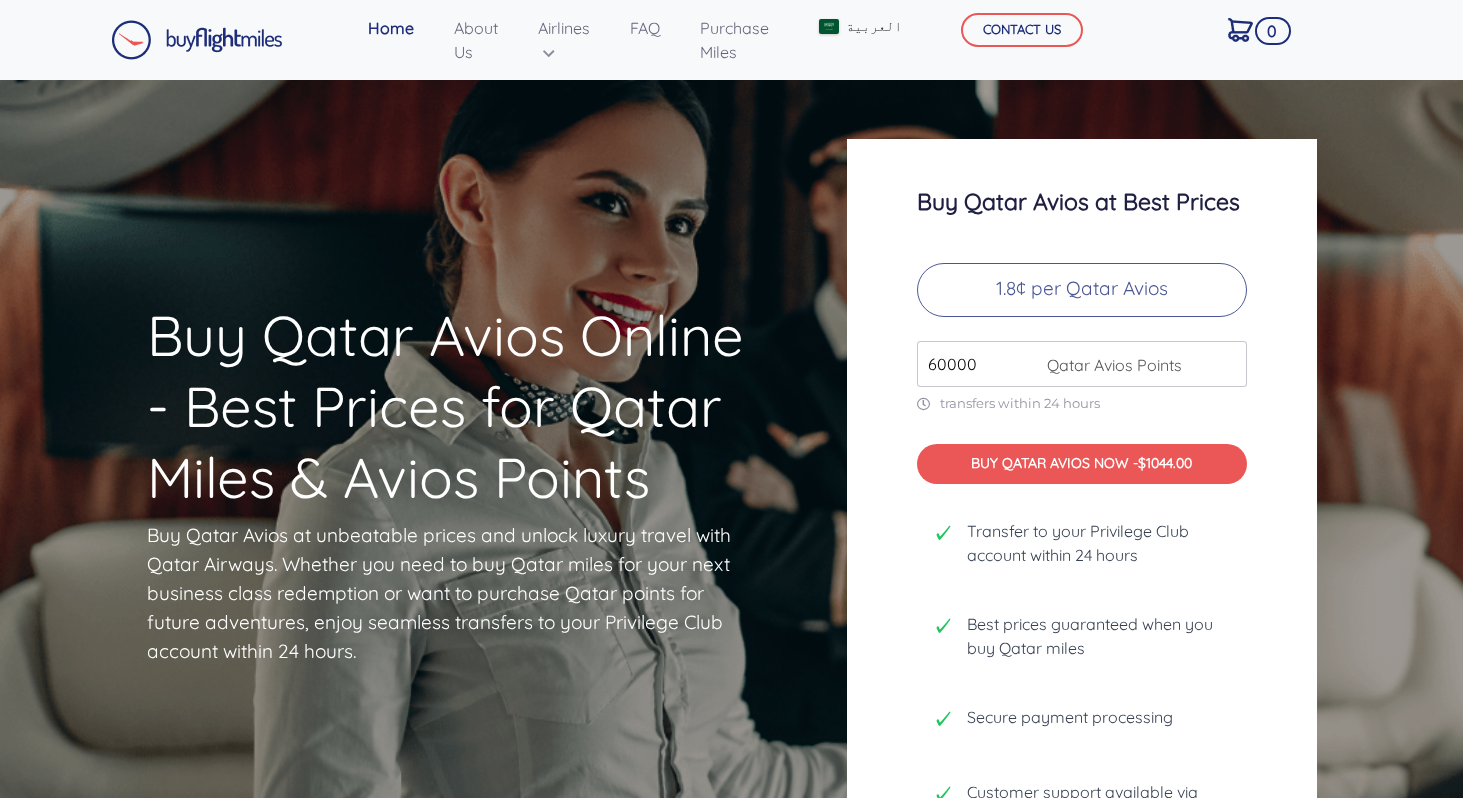 click on "60000" at bounding box center (1082, 364) 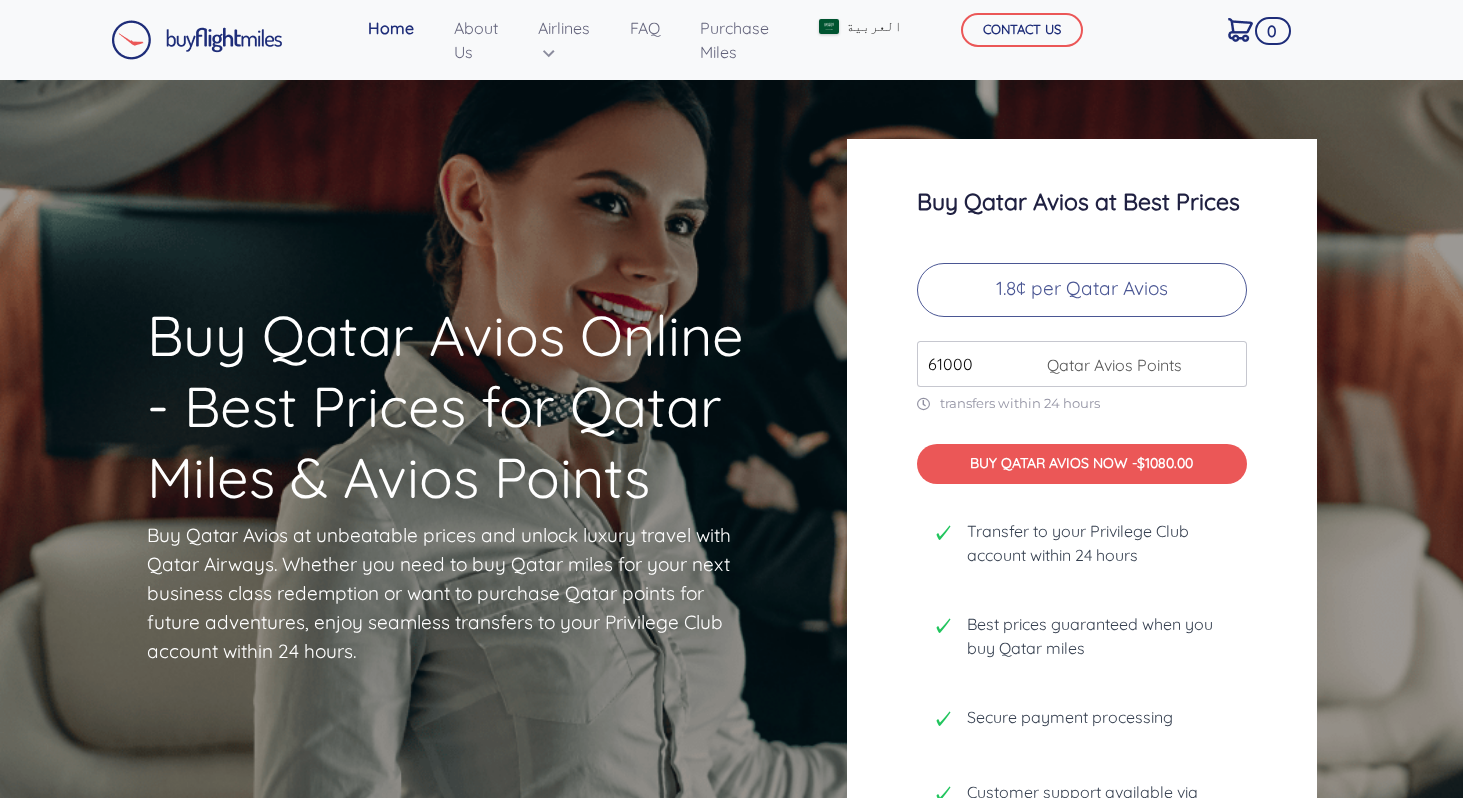 click on "61000" at bounding box center (1082, 364) 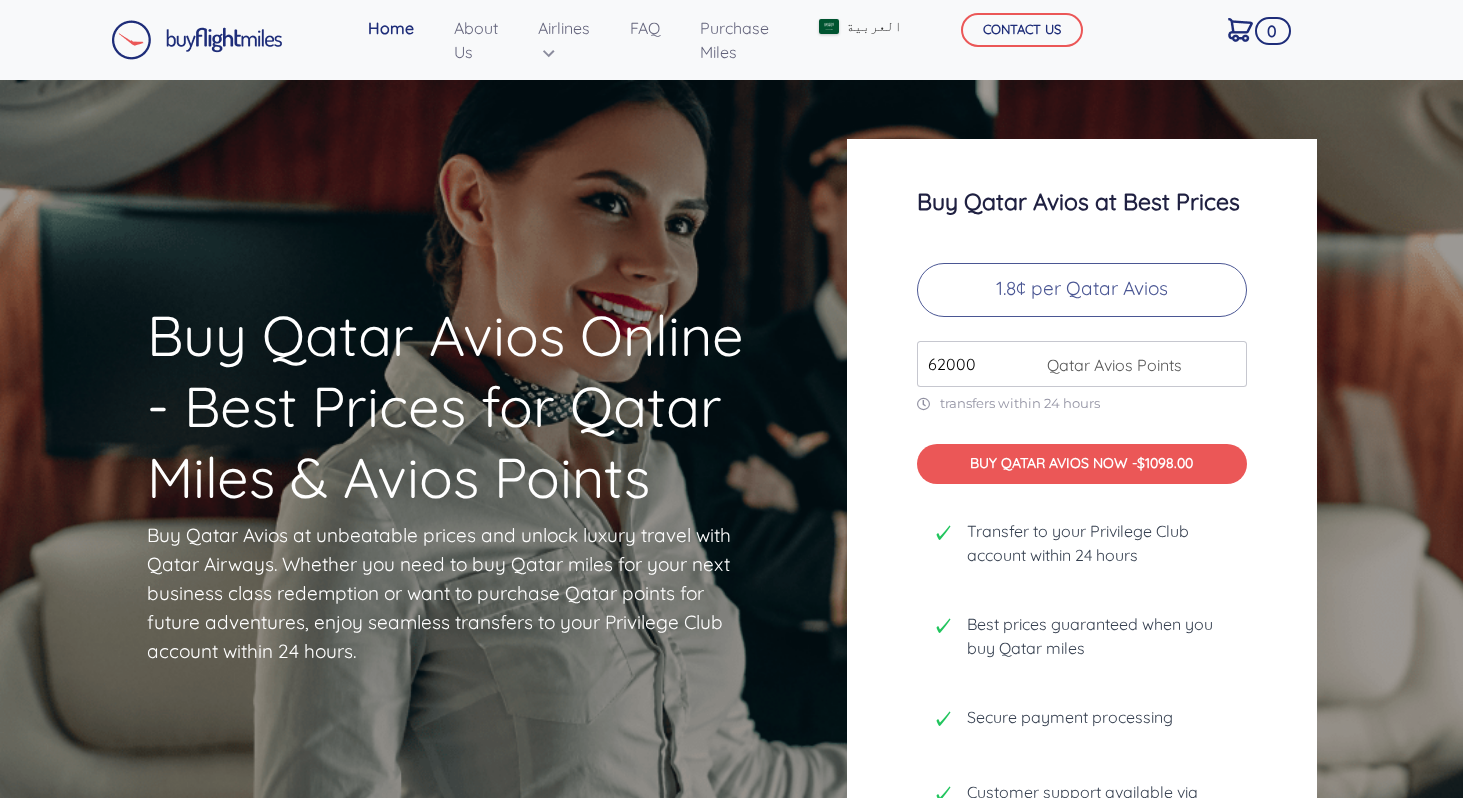 click on "62000" at bounding box center (1082, 364) 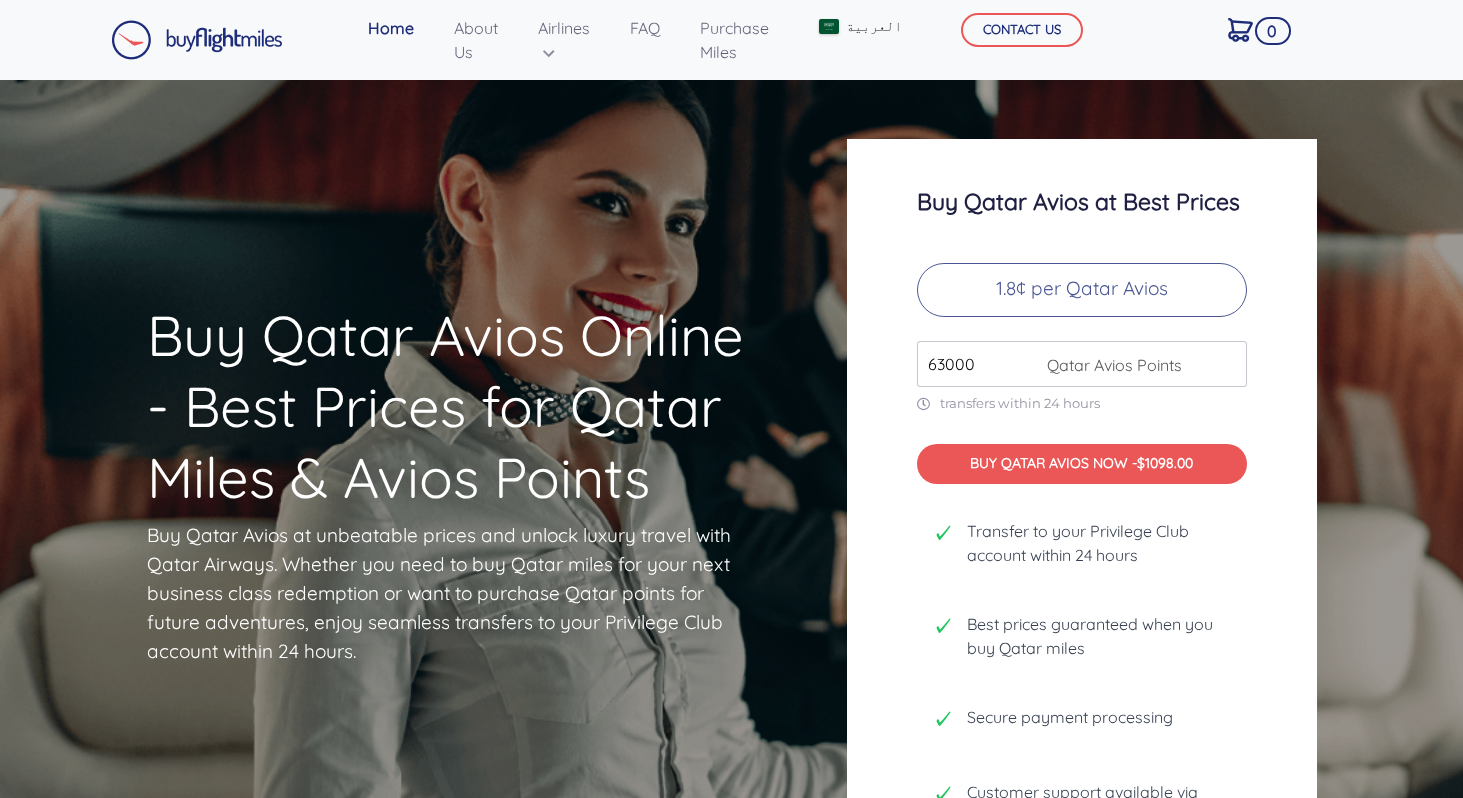 click on "63000" at bounding box center [1082, 364] 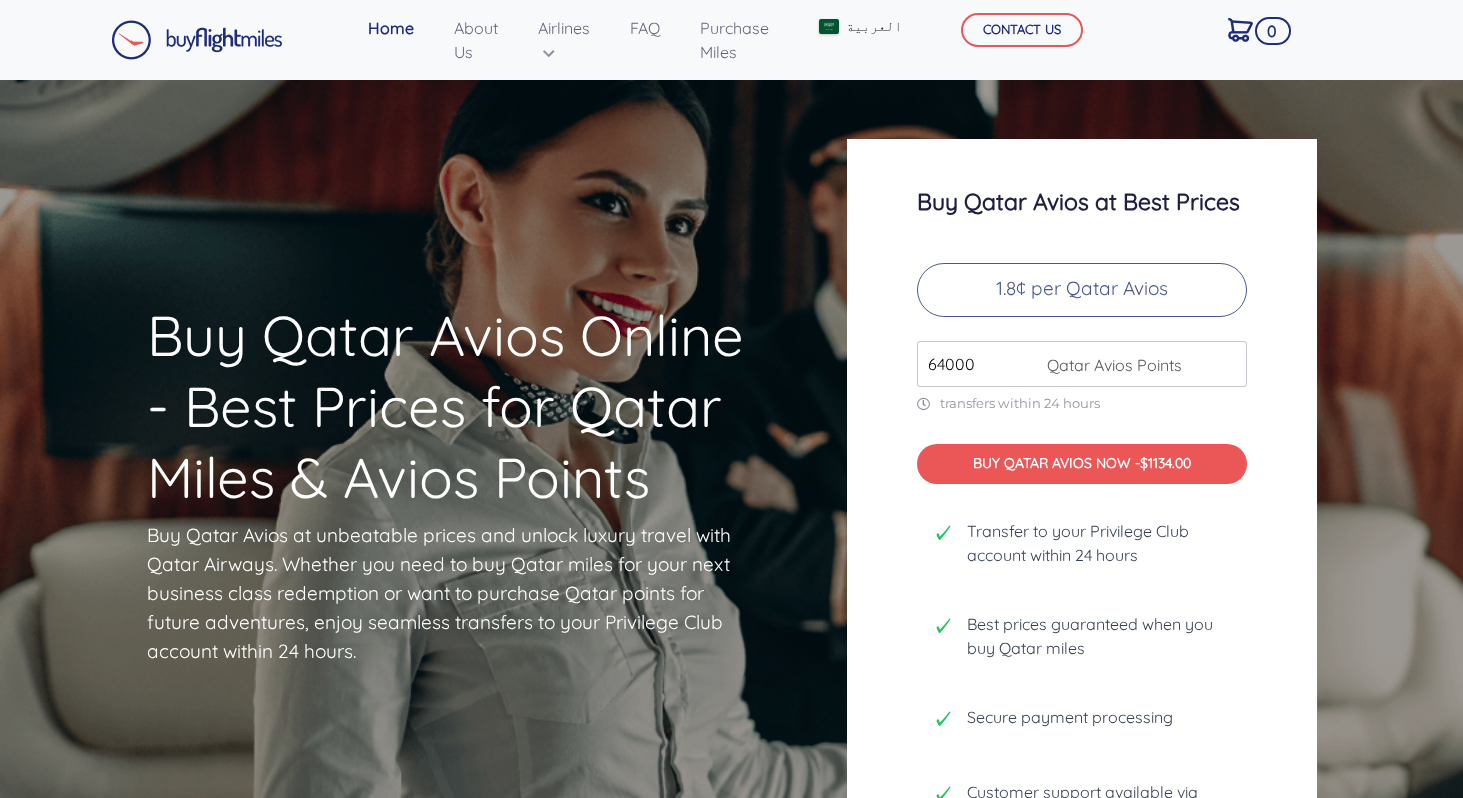 click on "64000" at bounding box center [1082, 364] 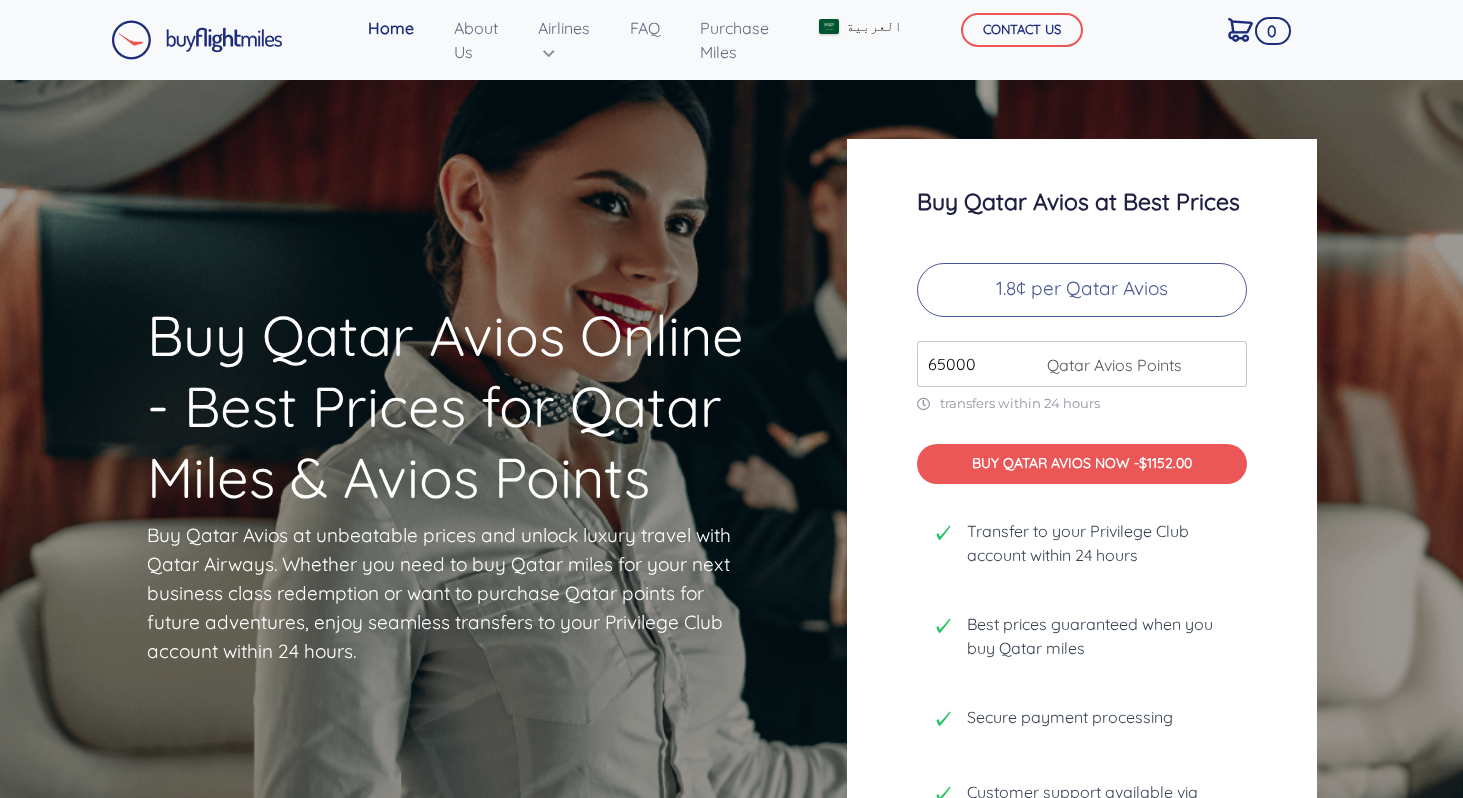 click on "65000" at bounding box center (1082, 364) 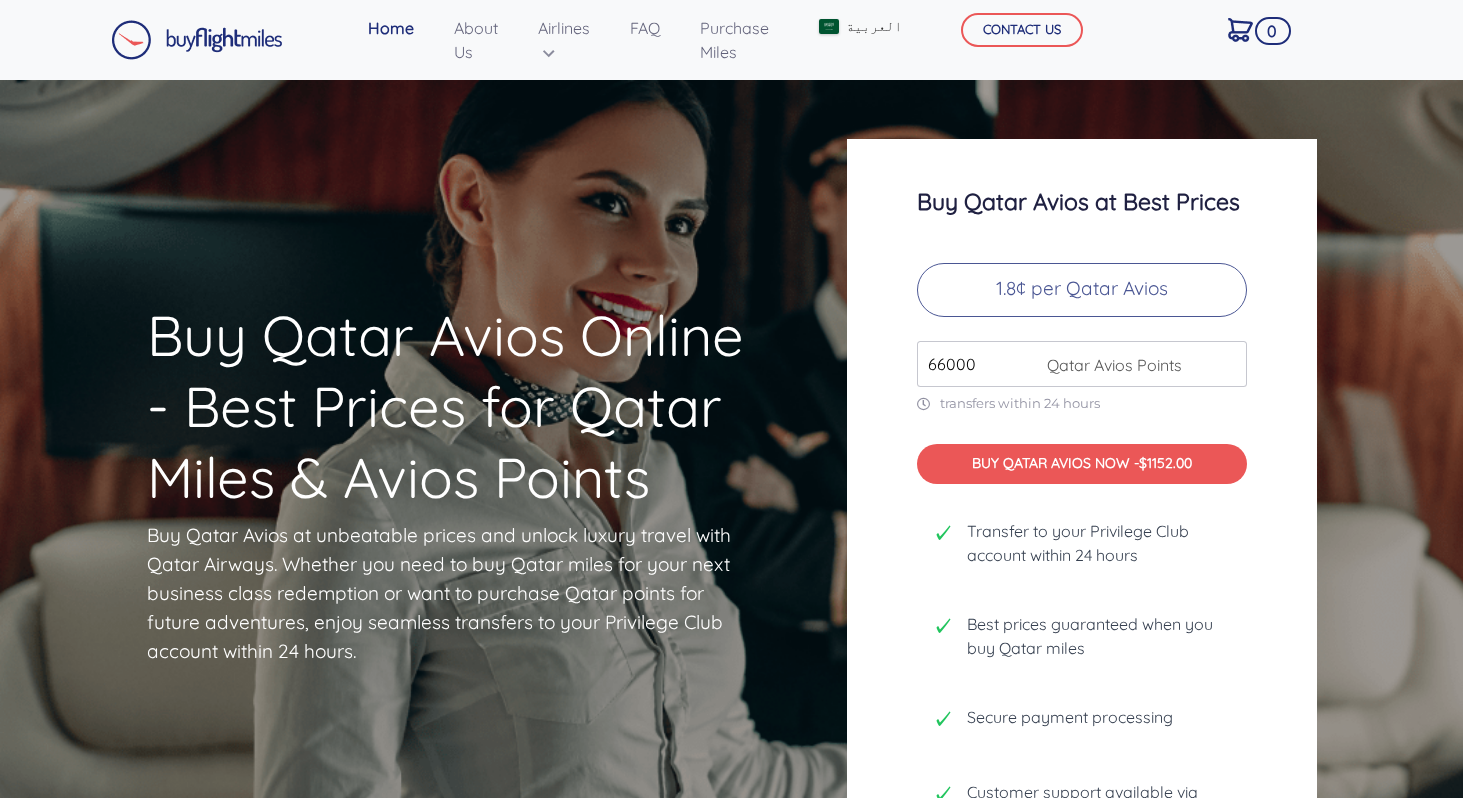 click on "66000" at bounding box center (1082, 364) 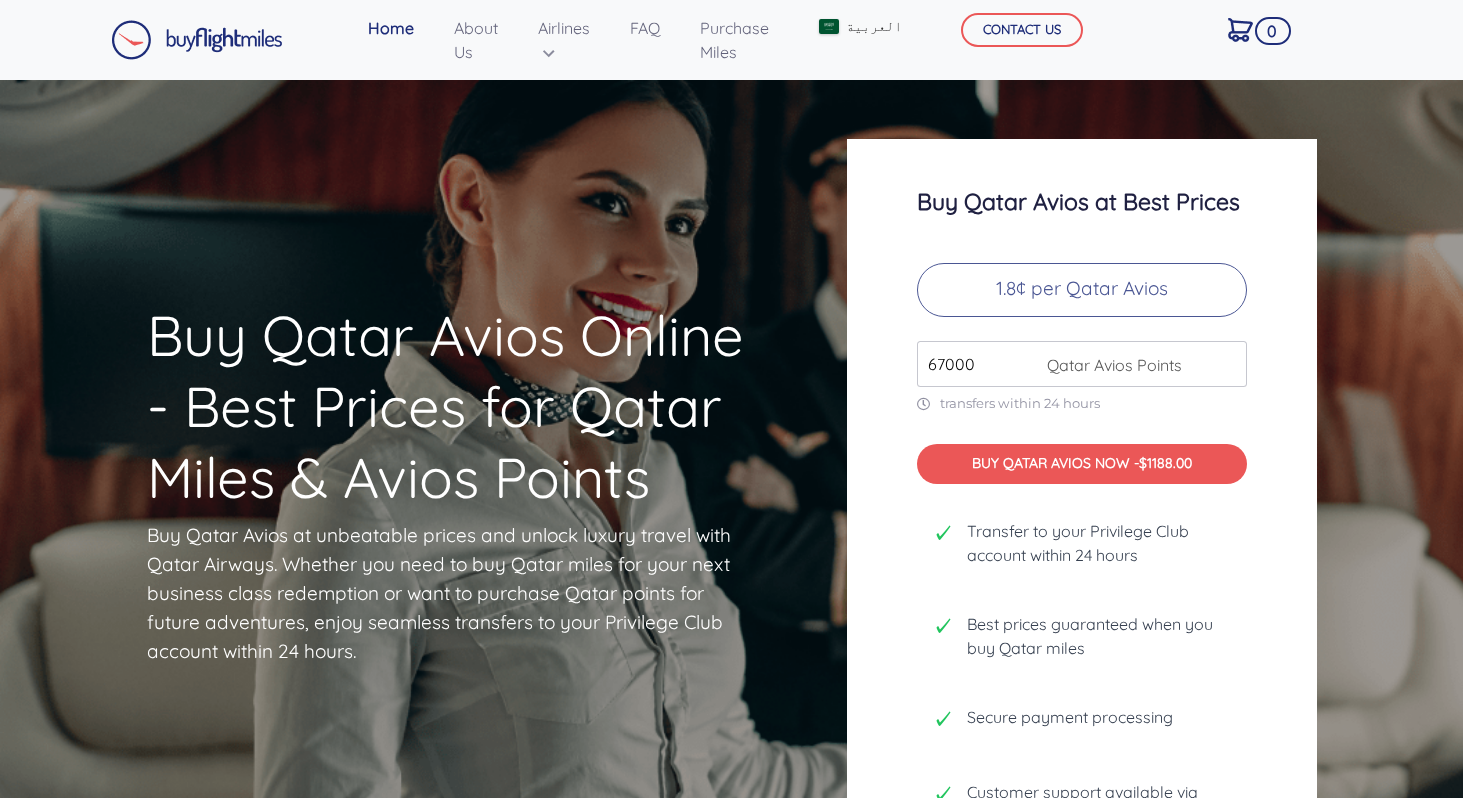 click on "67000" at bounding box center (1082, 364) 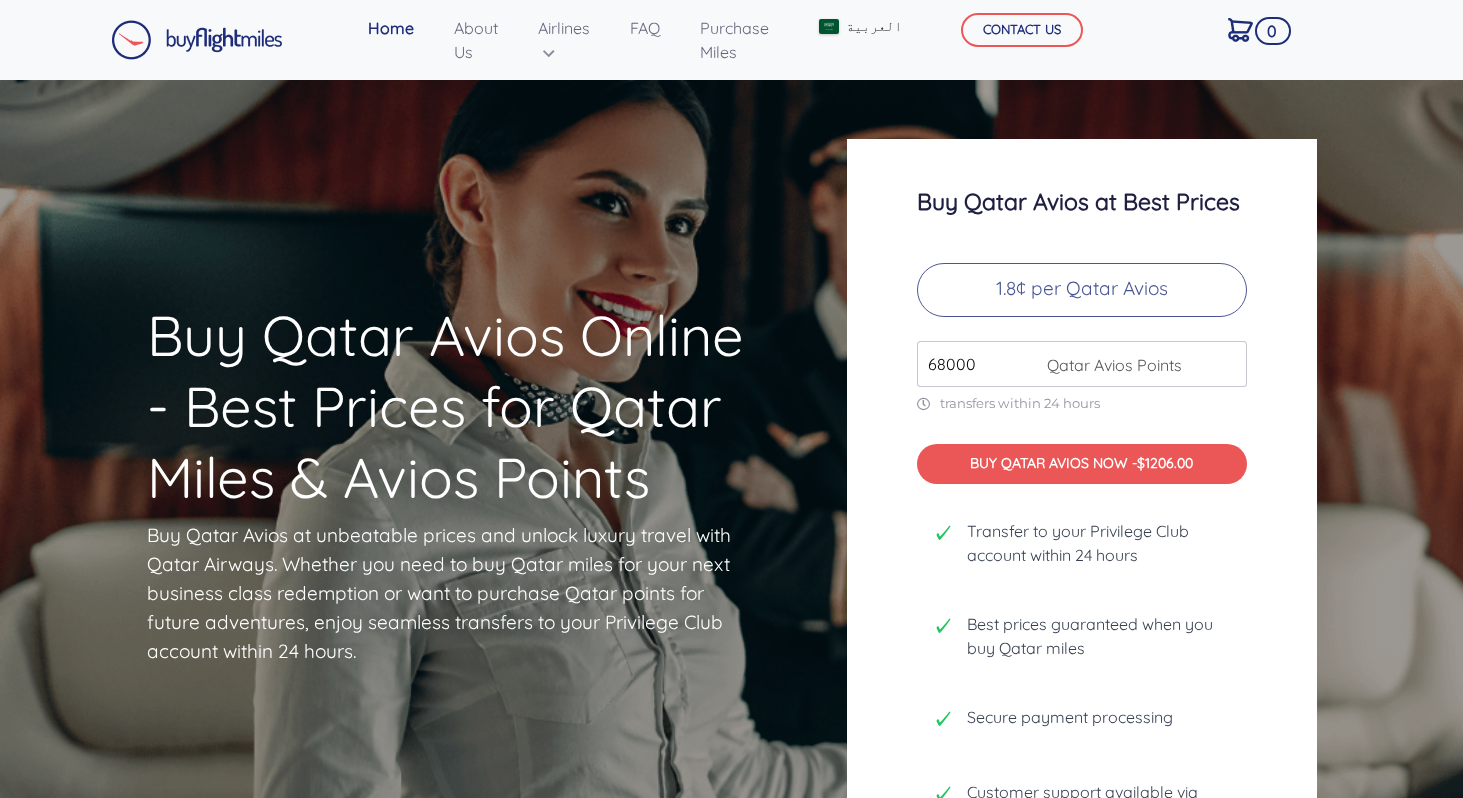 click on "68000" at bounding box center [1082, 364] 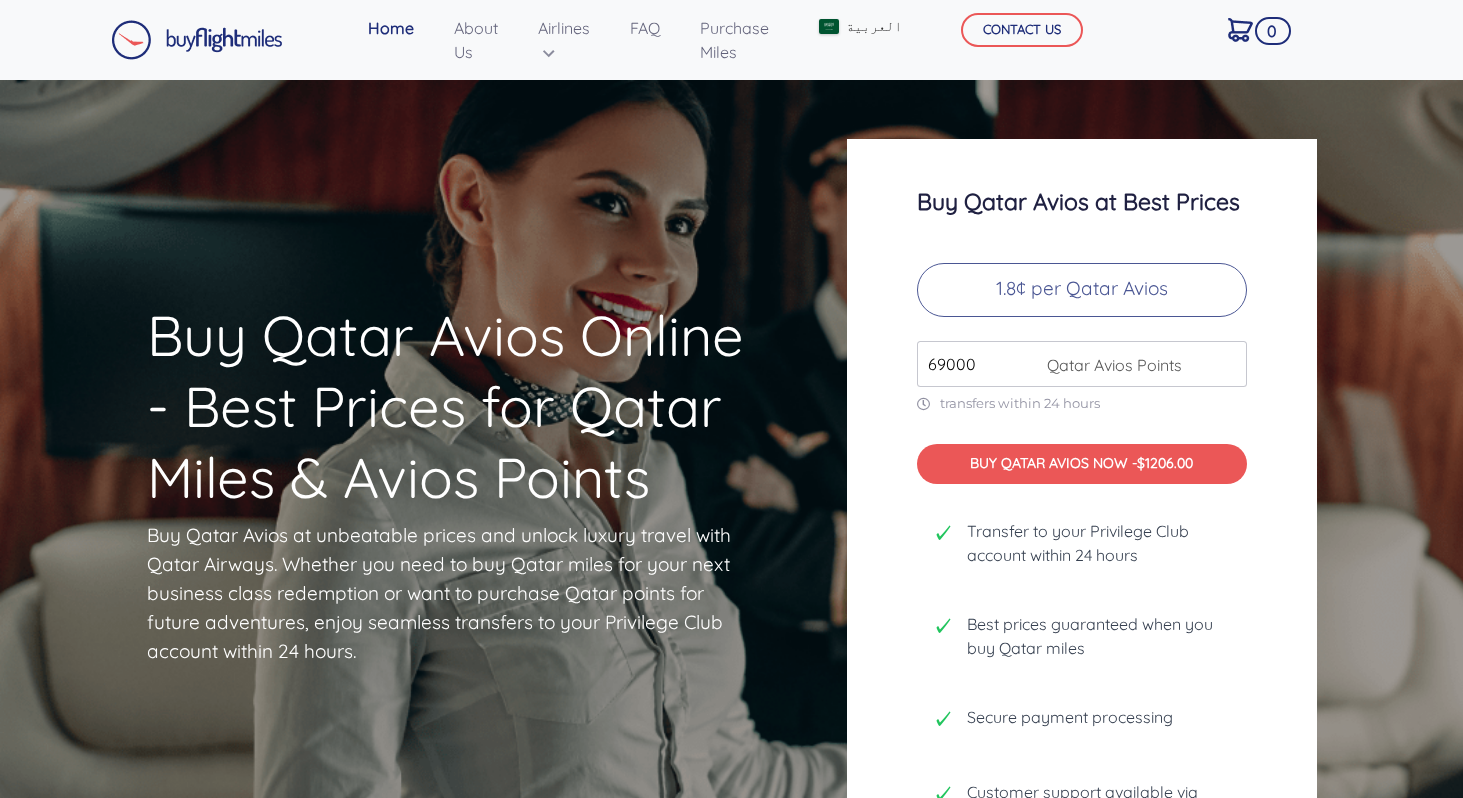 click on "69000" at bounding box center (1082, 364) 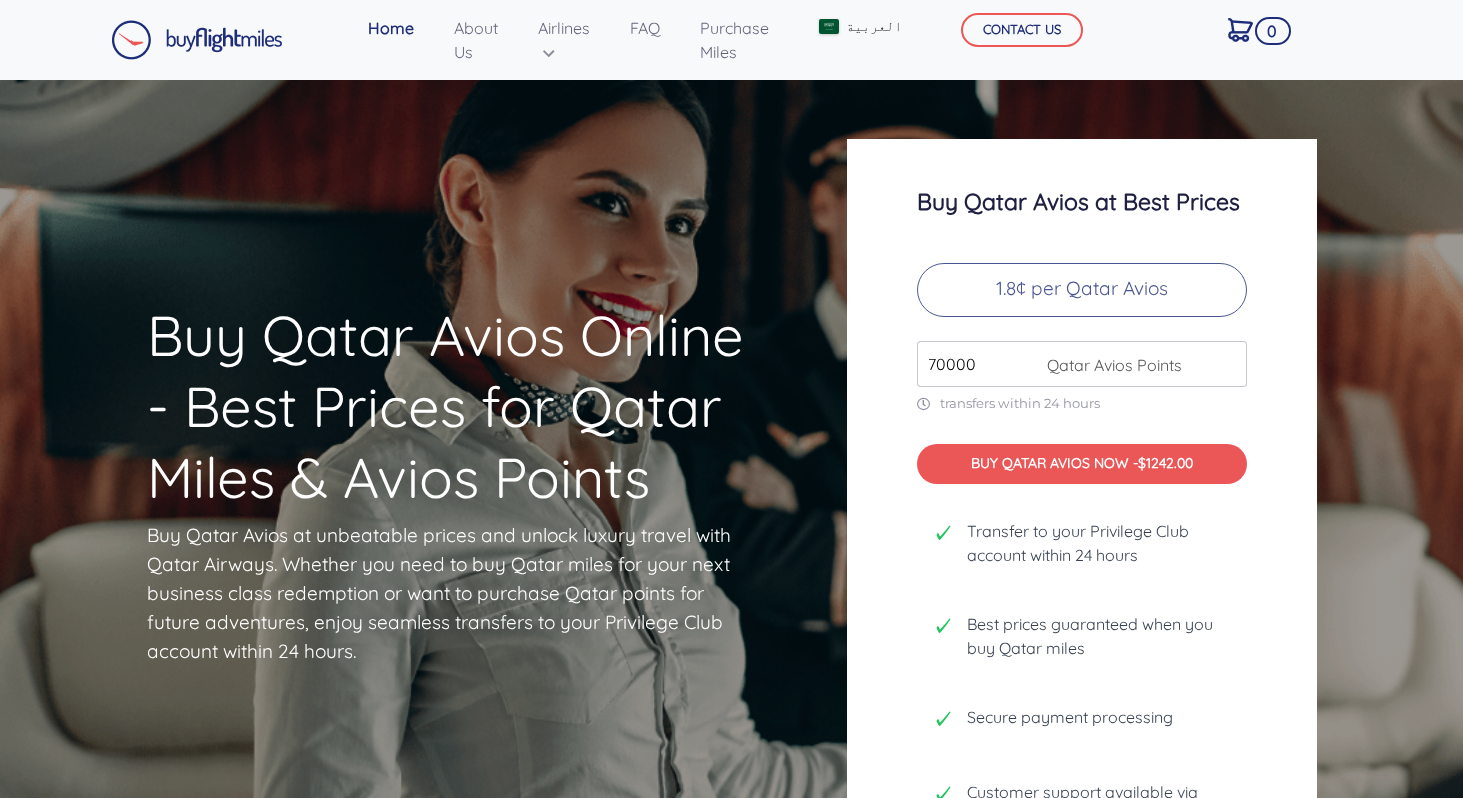 click on "70000" at bounding box center (1082, 364) 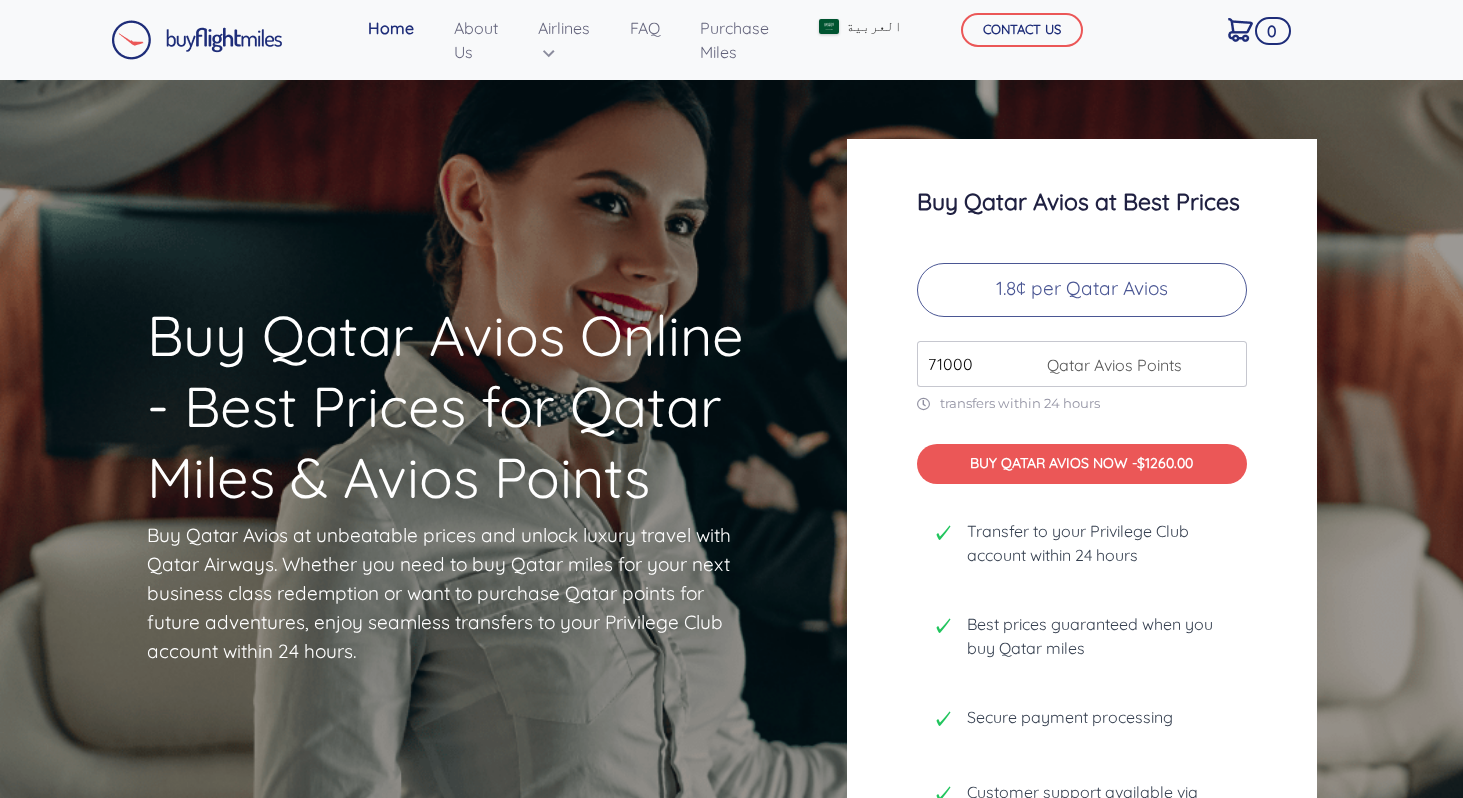 click on "71000" at bounding box center [1082, 364] 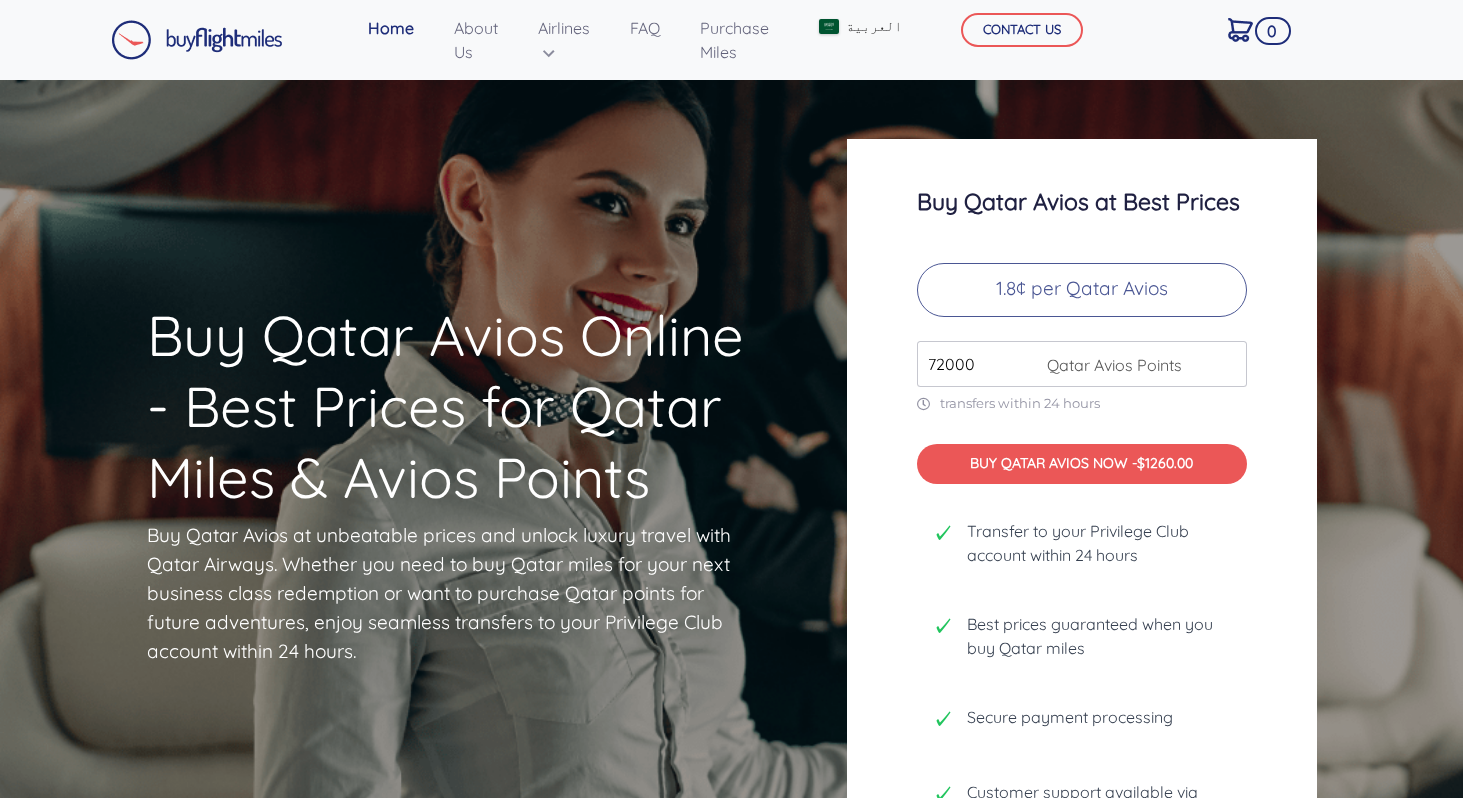 click on "72000" at bounding box center [1082, 364] 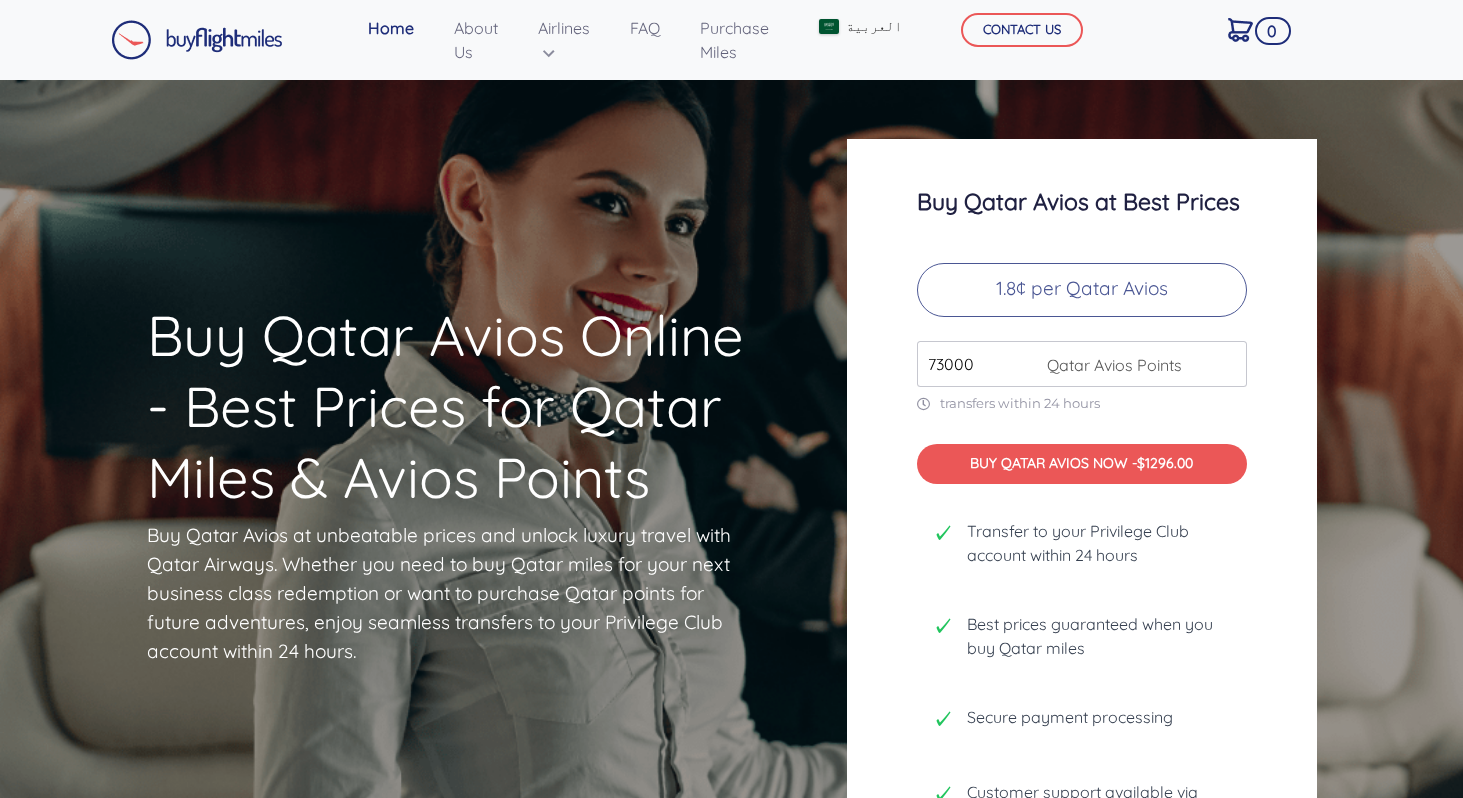 click on "73000" at bounding box center (1082, 364) 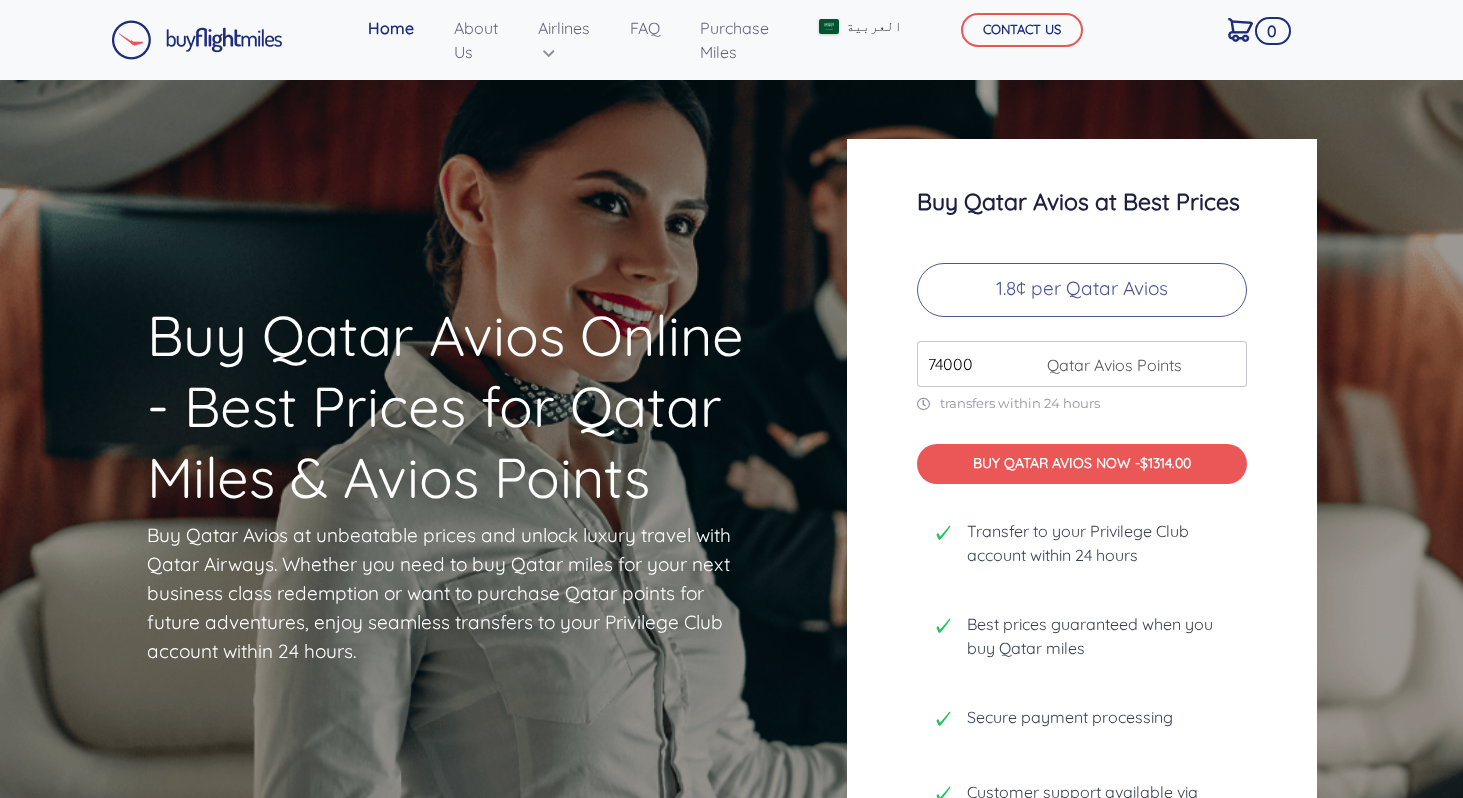 click on "74000" at bounding box center (1082, 364) 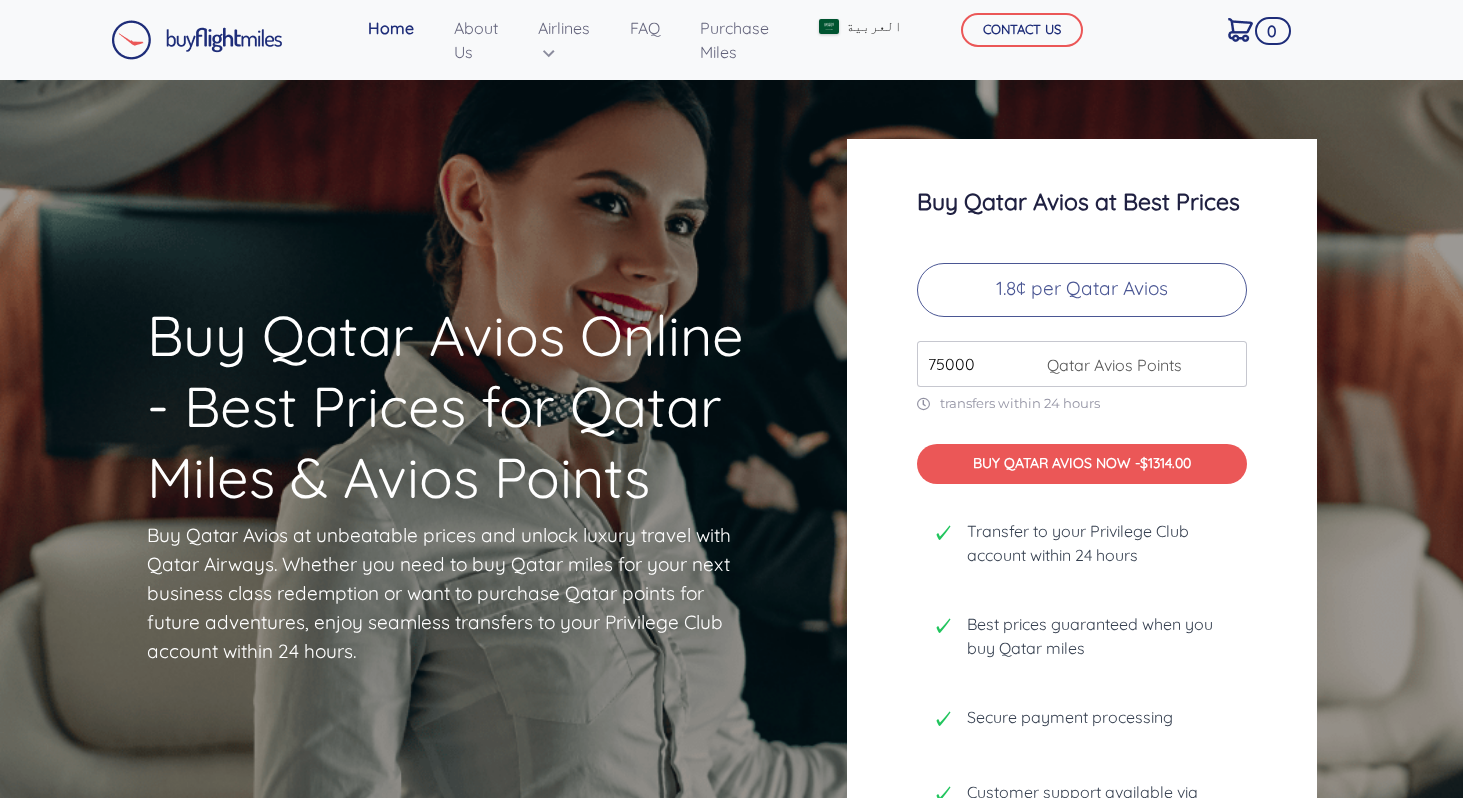 click on "75000" at bounding box center [1082, 364] 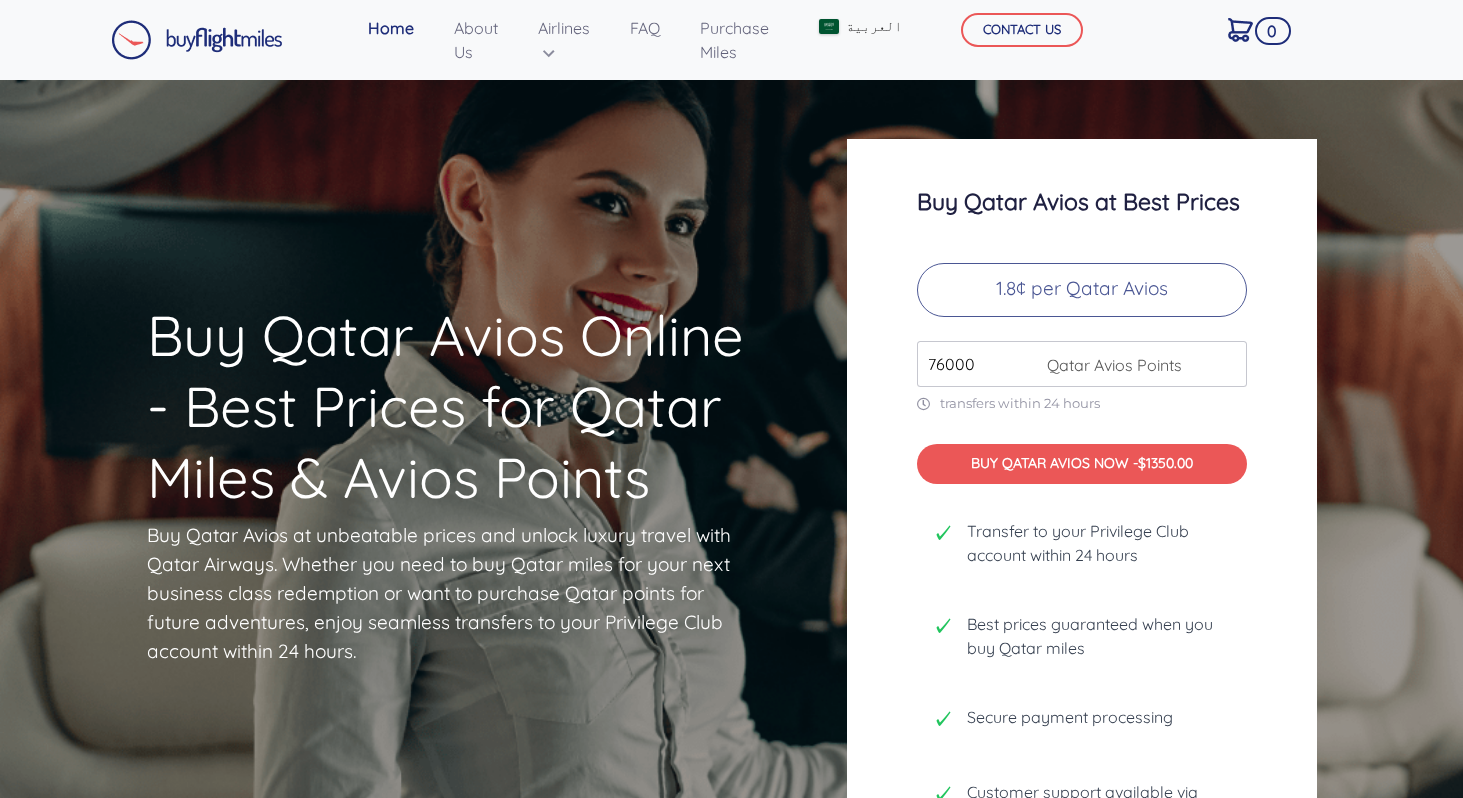 click on "76000" at bounding box center (1082, 364) 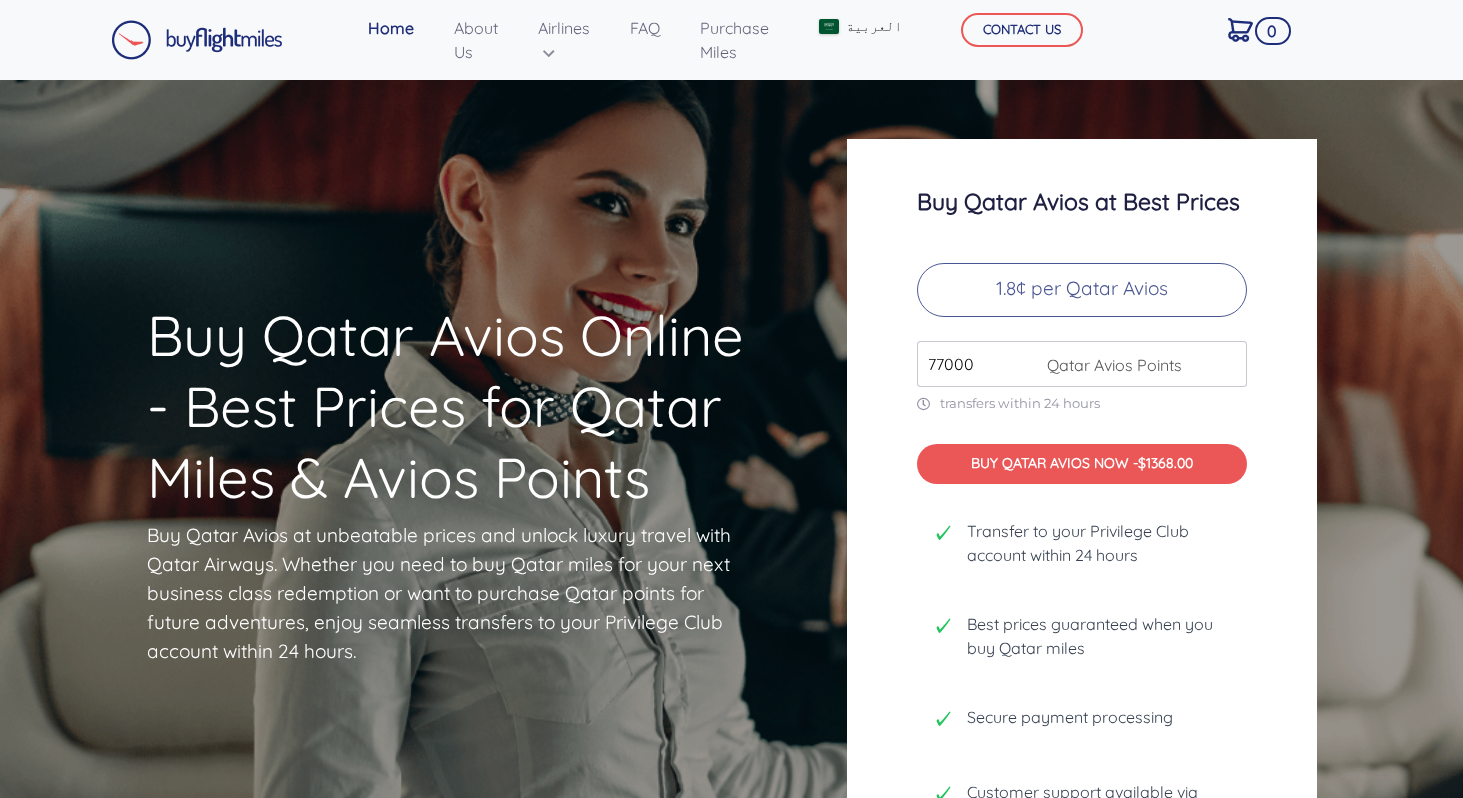 click on "77000" at bounding box center [1082, 364] 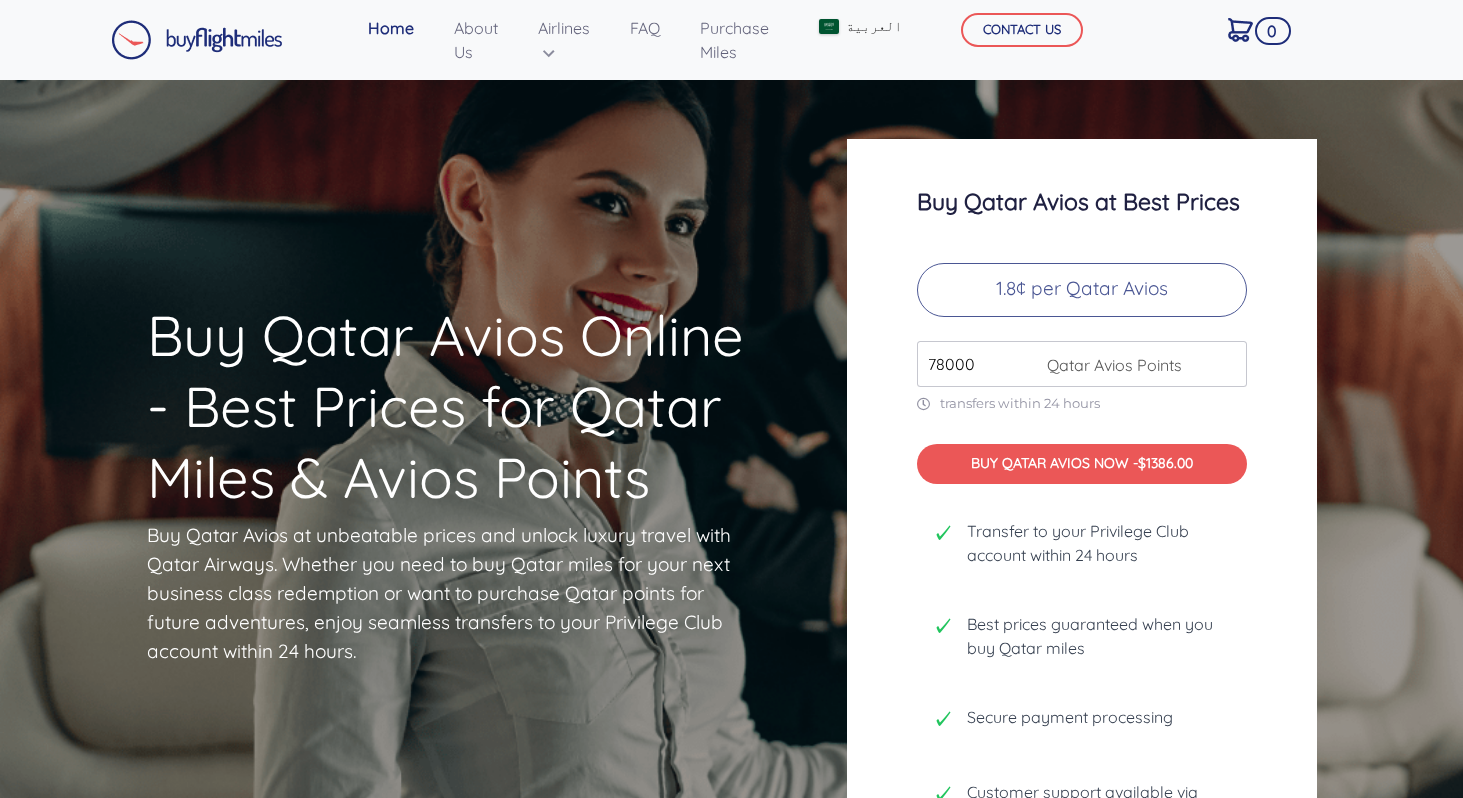 click on "78000" at bounding box center (1082, 364) 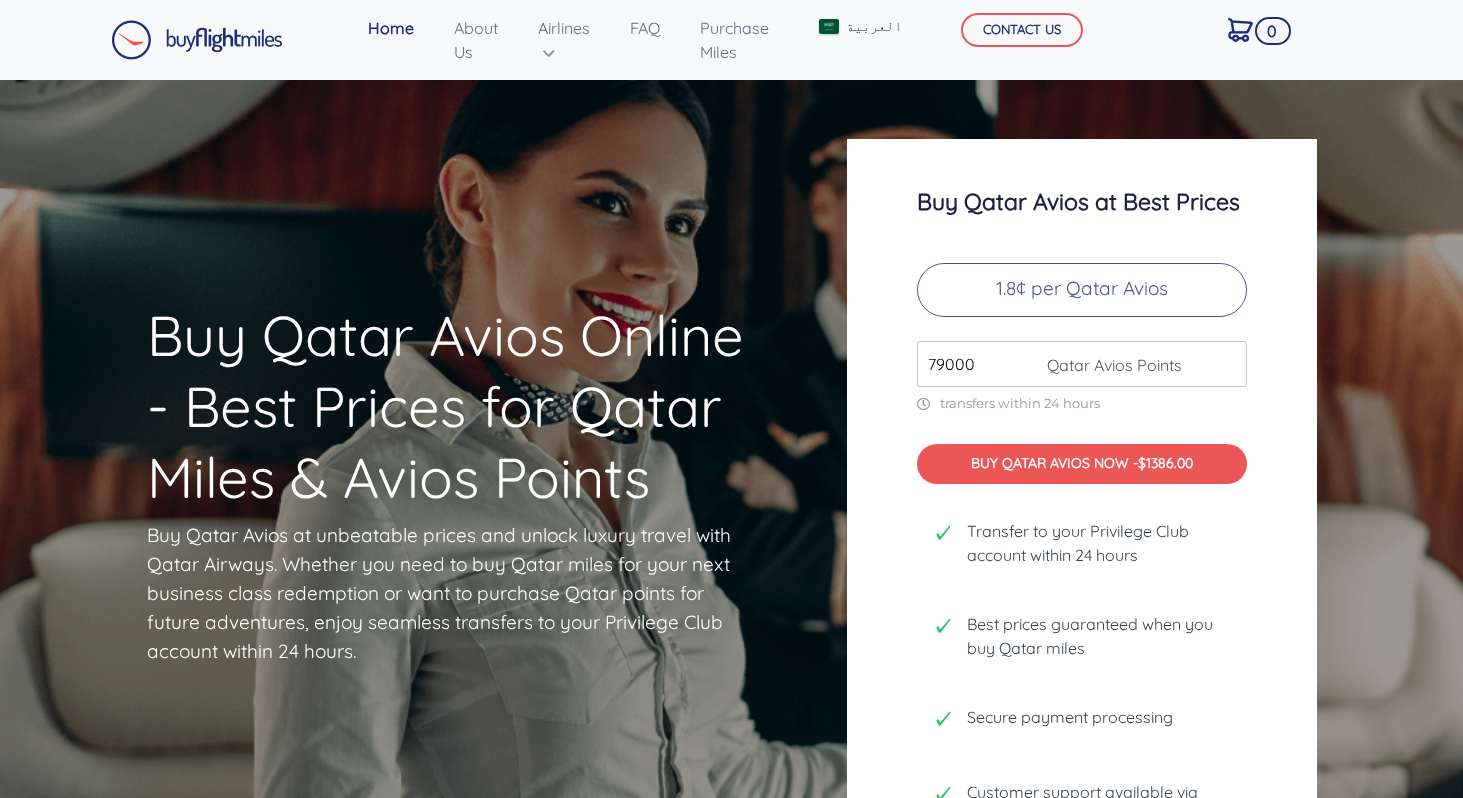 click on "79000" at bounding box center (1082, 364) 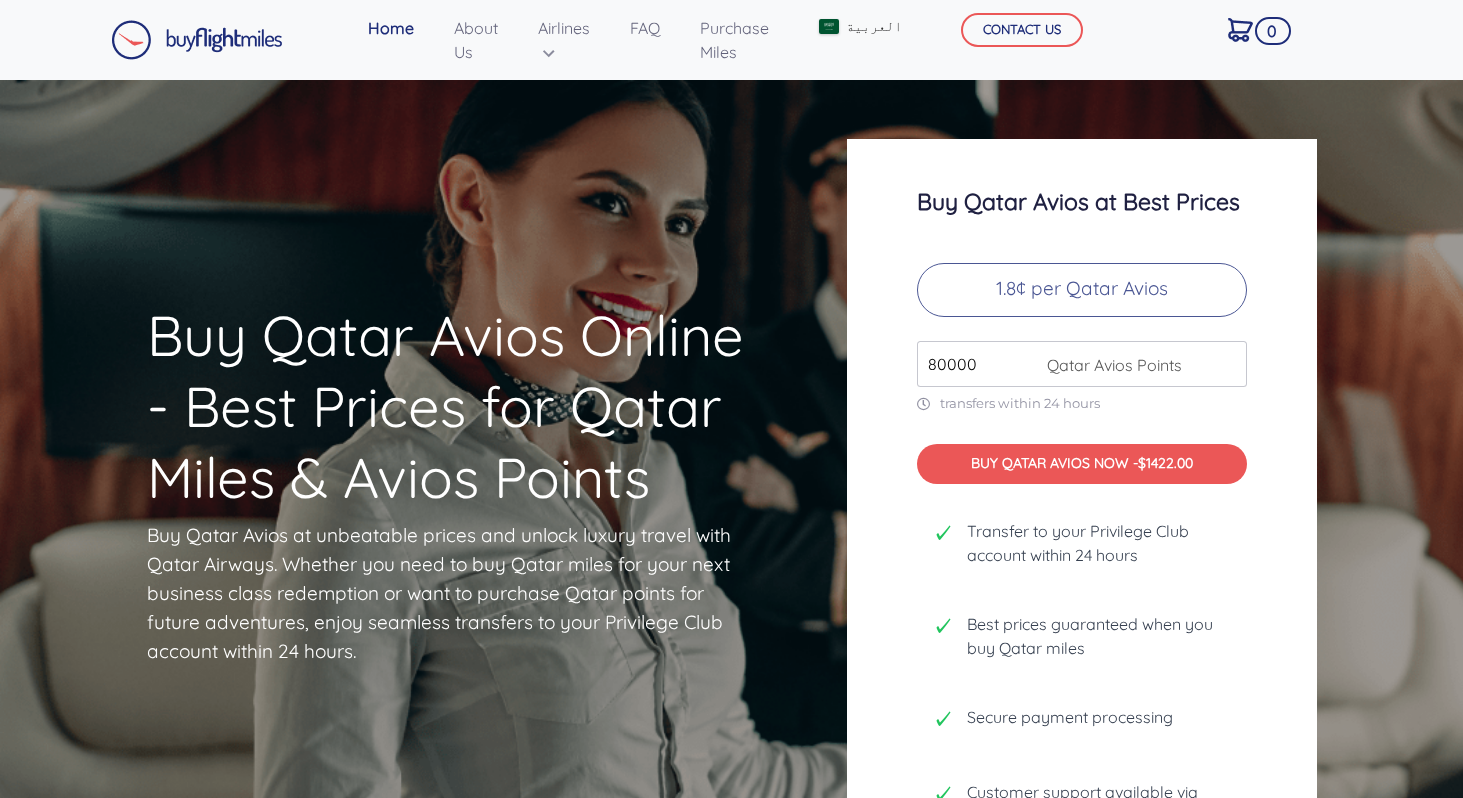 click on "80000" at bounding box center (1082, 364) 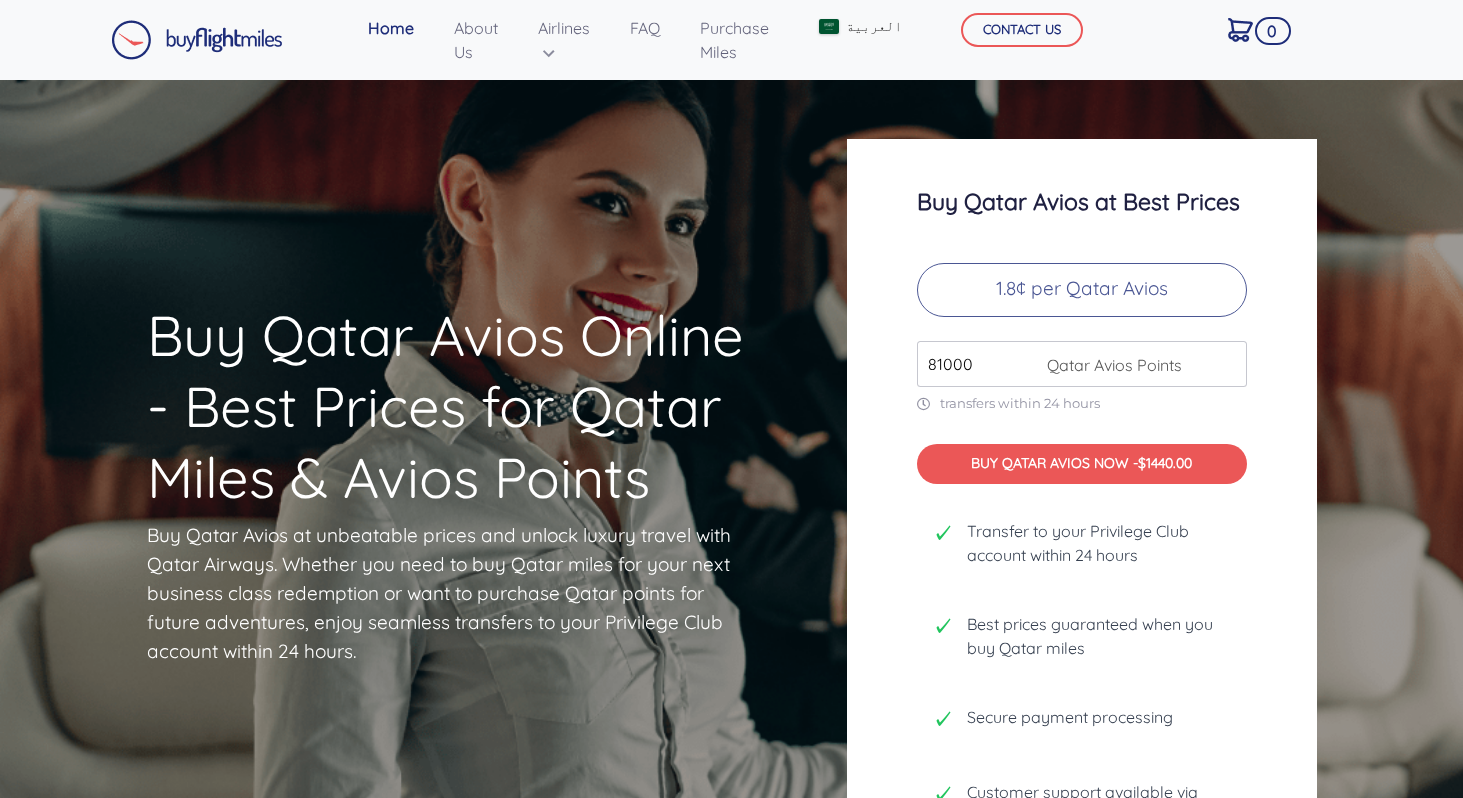 click on "81000" at bounding box center (1082, 364) 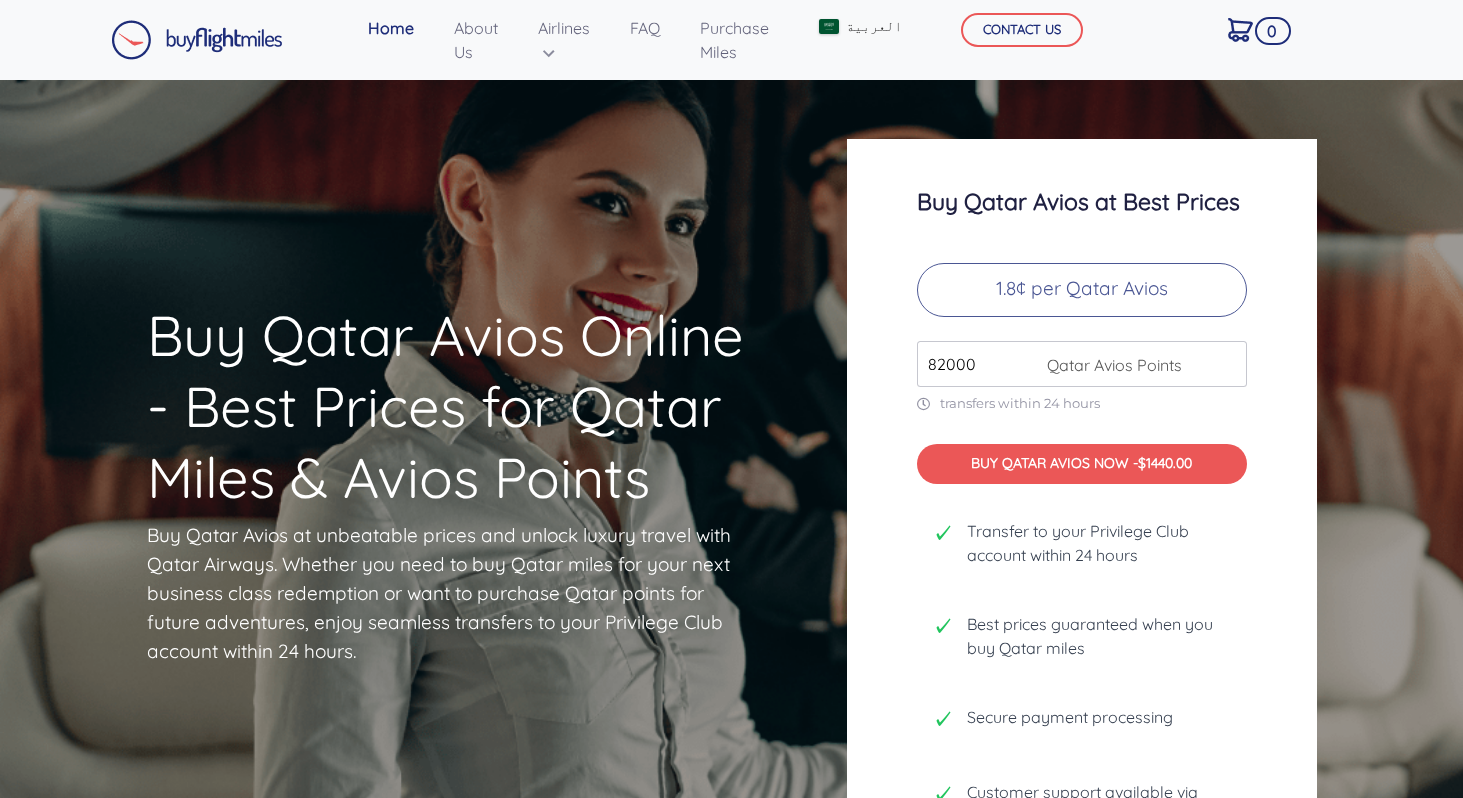 click on "82000" at bounding box center [1082, 364] 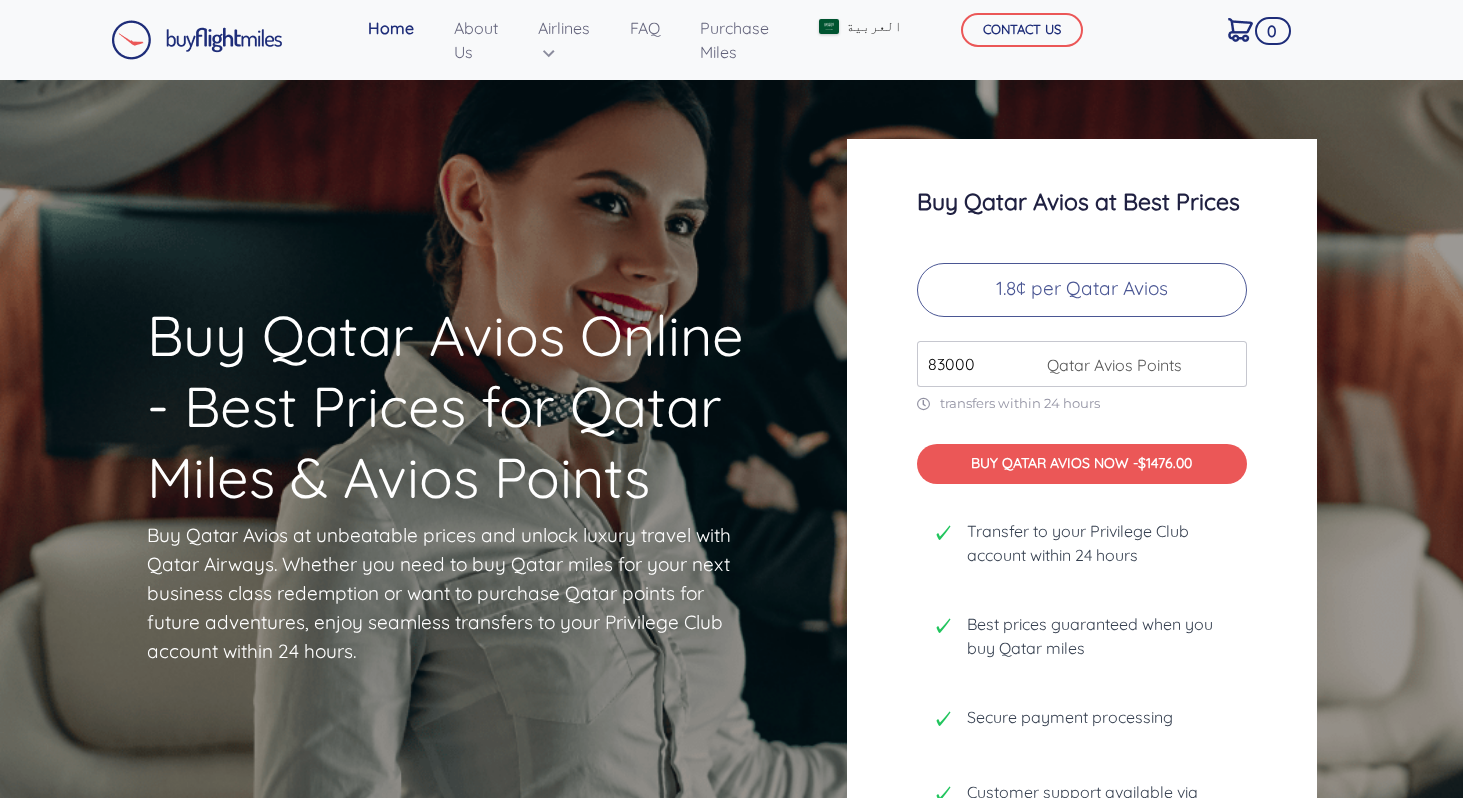 click on "83000" at bounding box center [1082, 364] 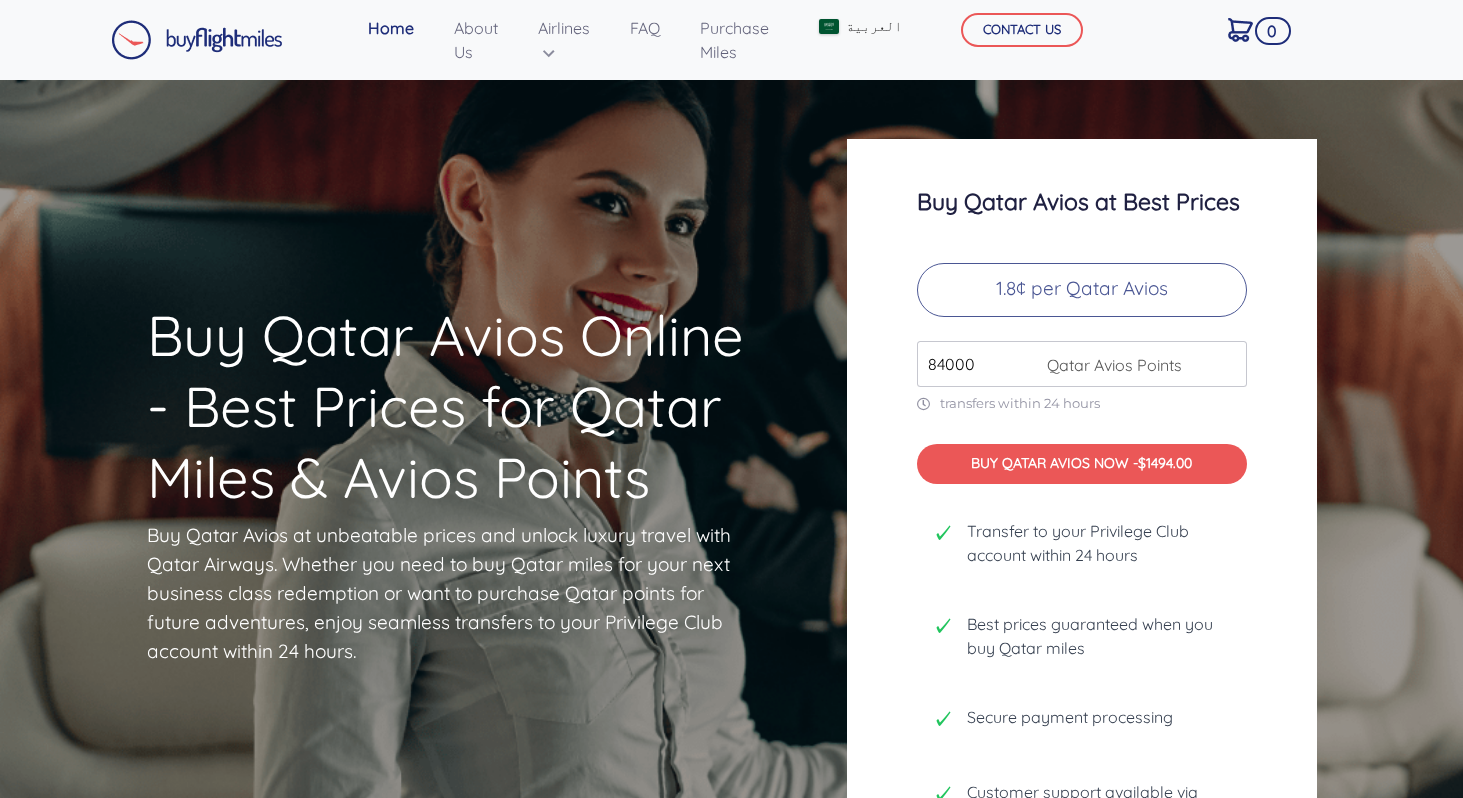 click on "84000" at bounding box center [1082, 364] 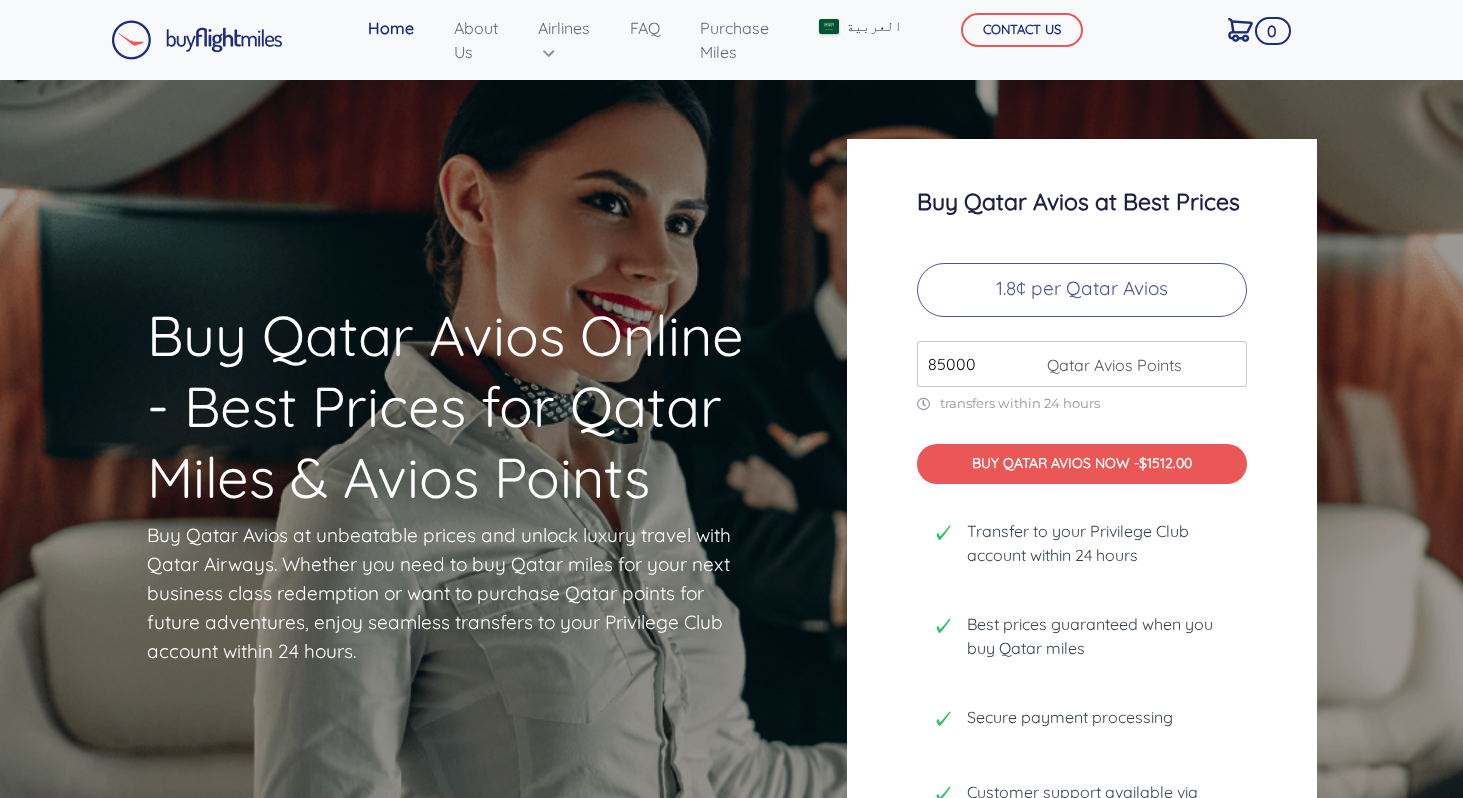 click on "85000" at bounding box center [1082, 364] 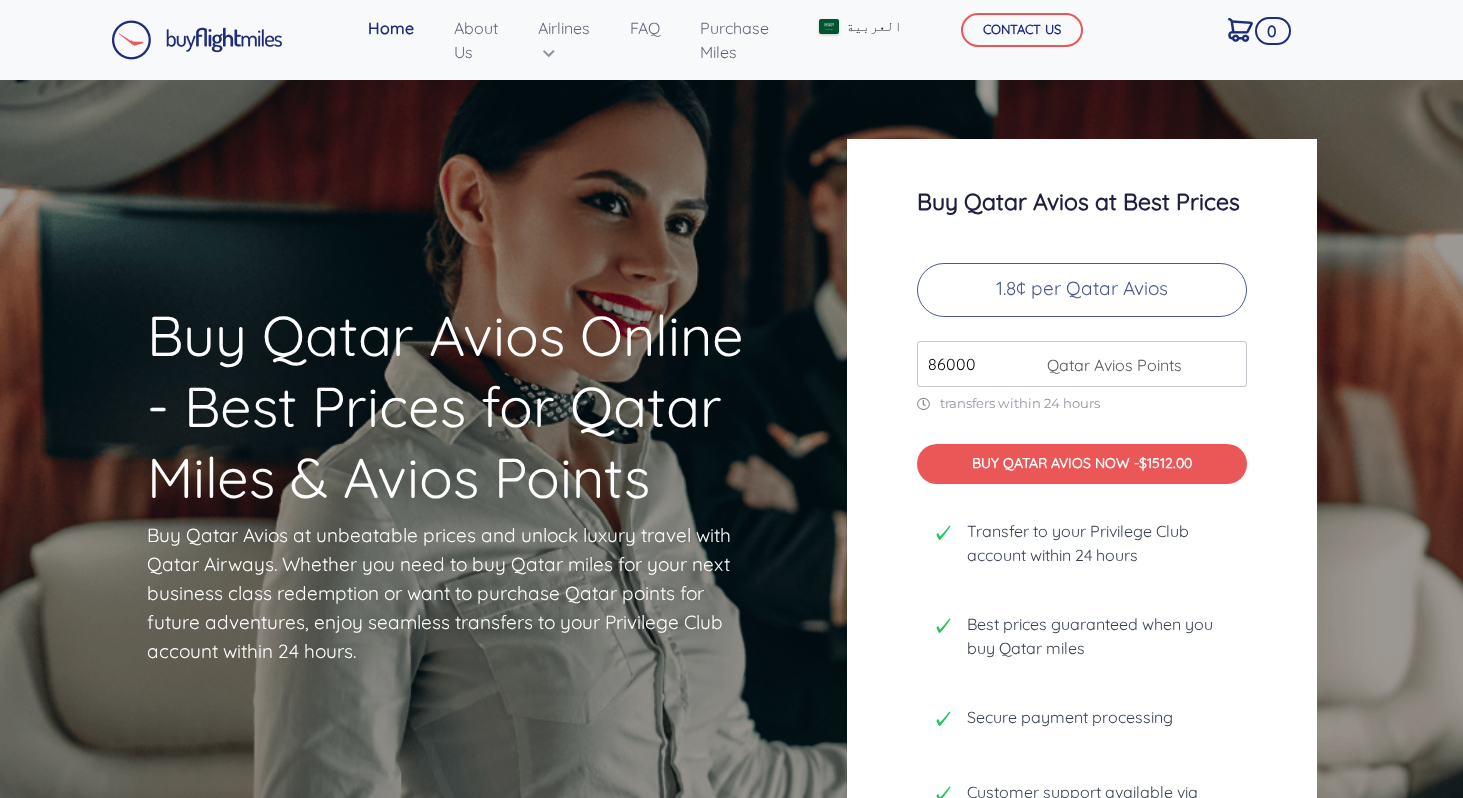 click on "86000" at bounding box center (1082, 364) 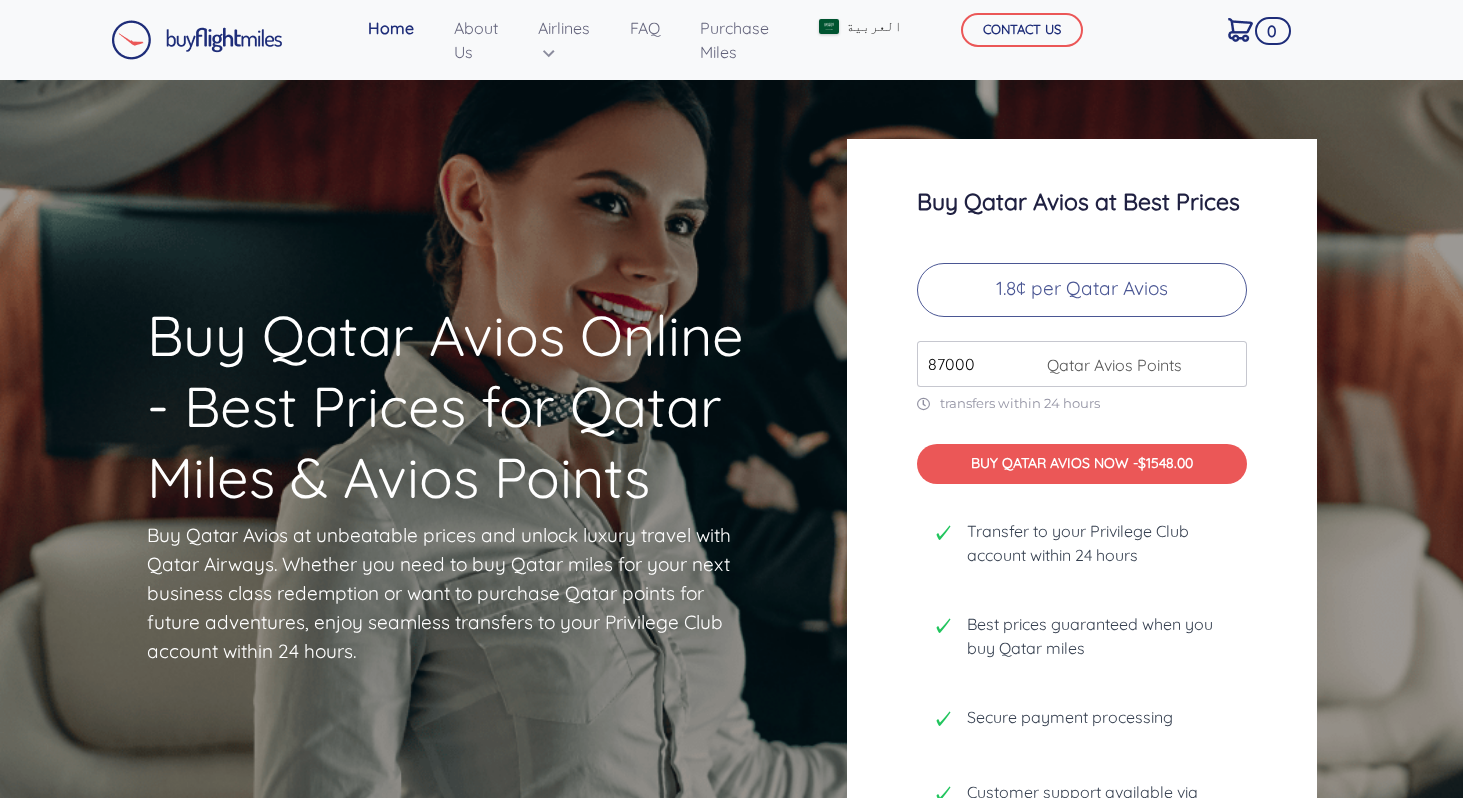 click on "87000" at bounding box center (1082, 364) 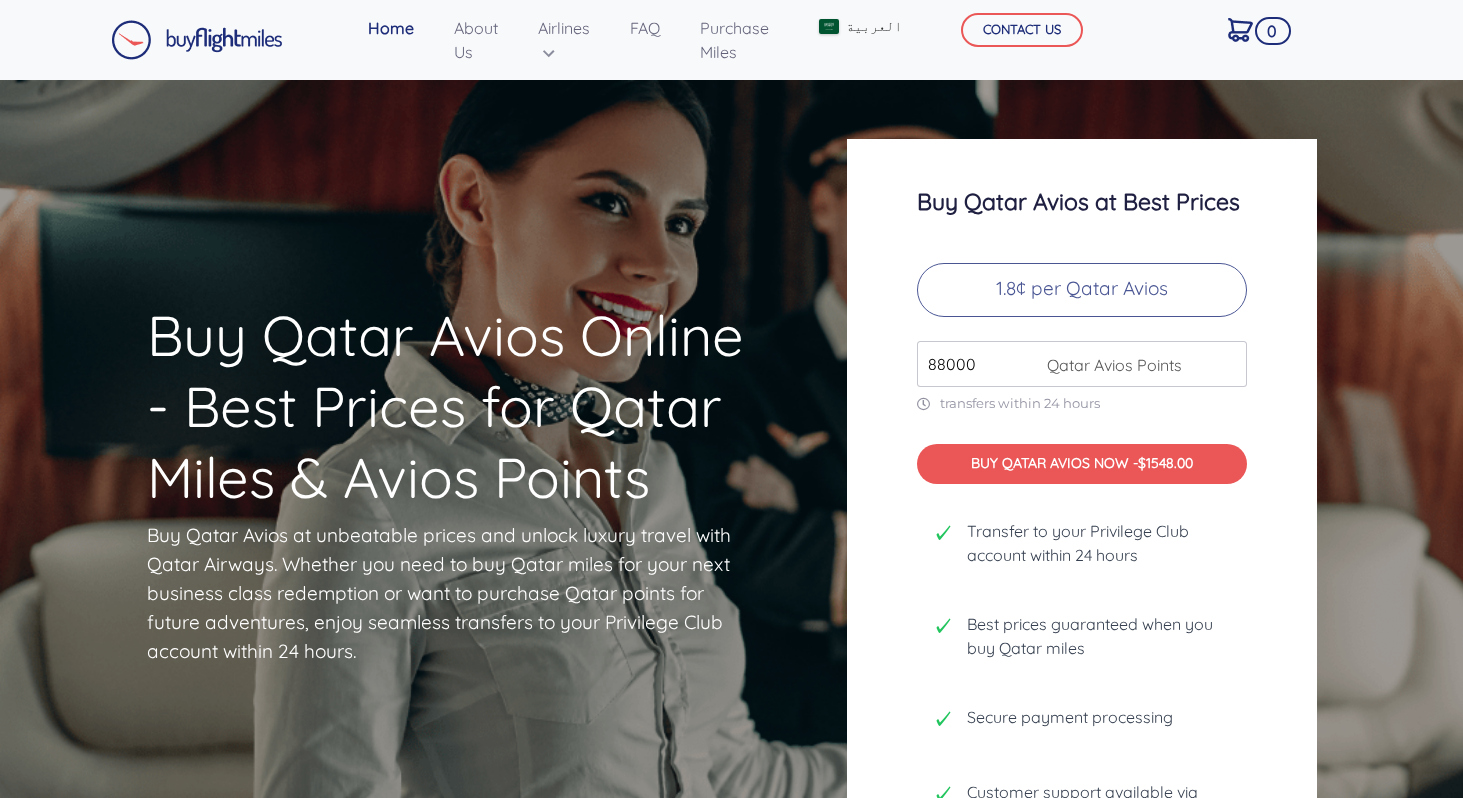 click on "88000" at bounding box center [1082, 364] 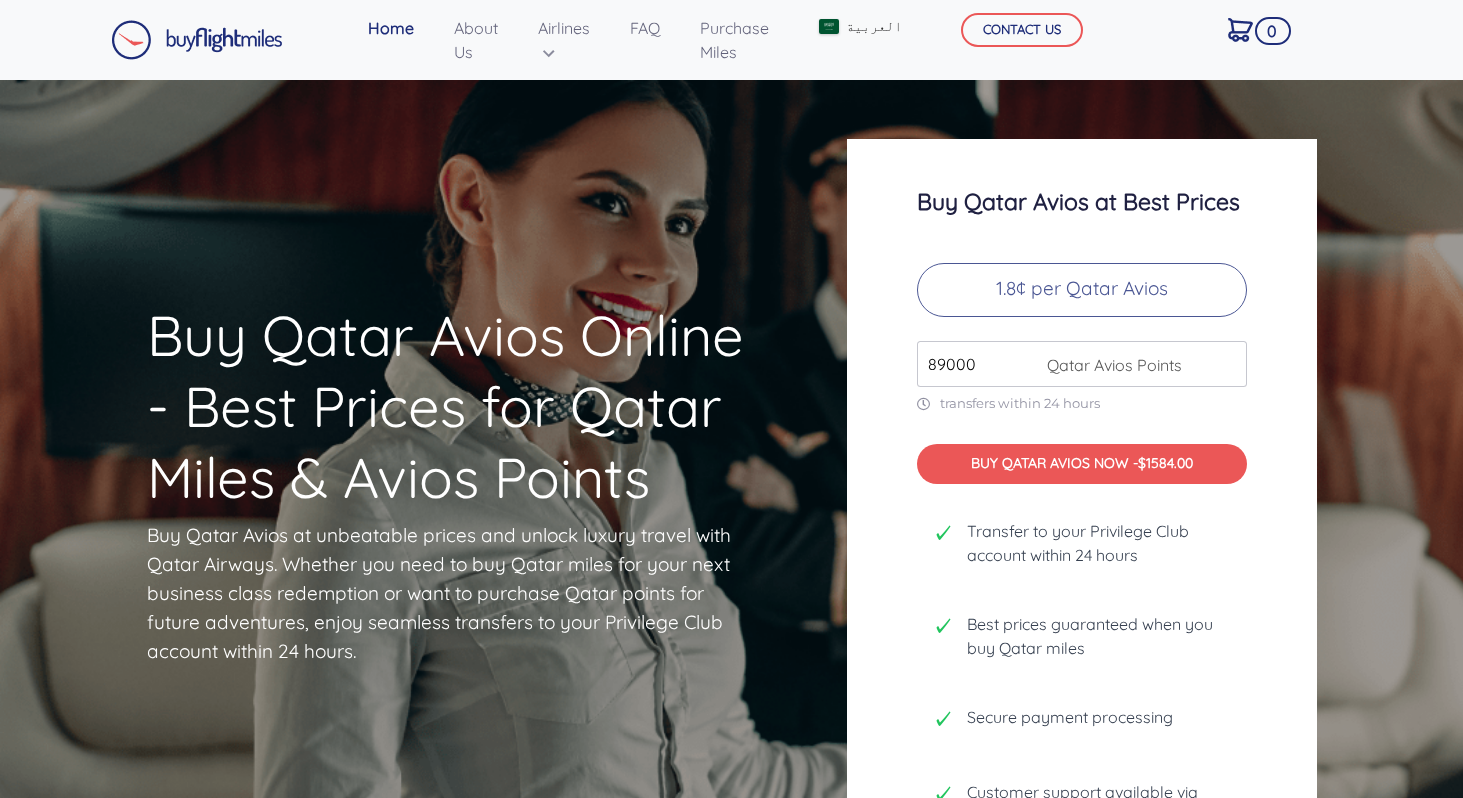 click on "89000" at bounding box center [1082, 364] 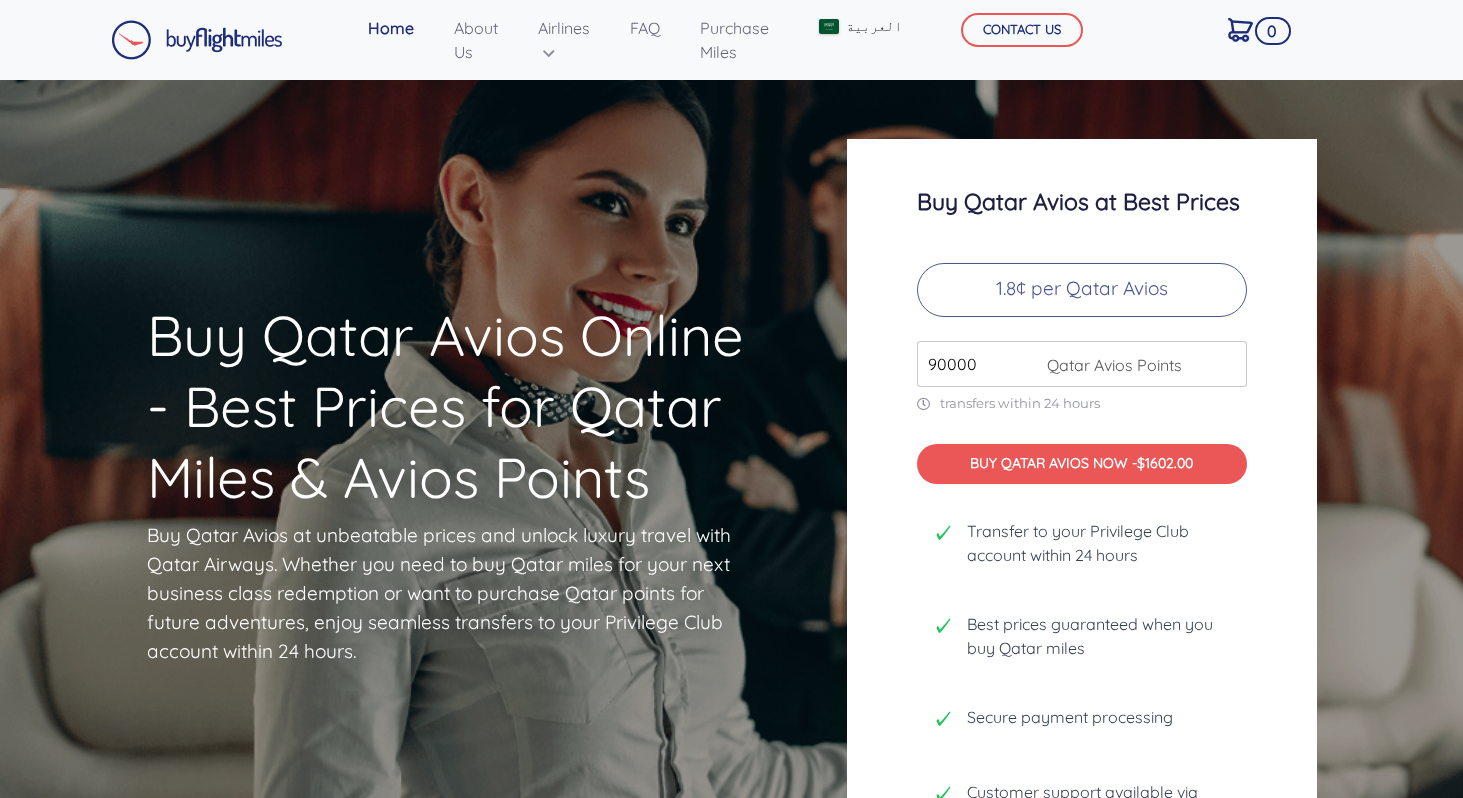 click on "90000" at bounding box center [1082, 364] 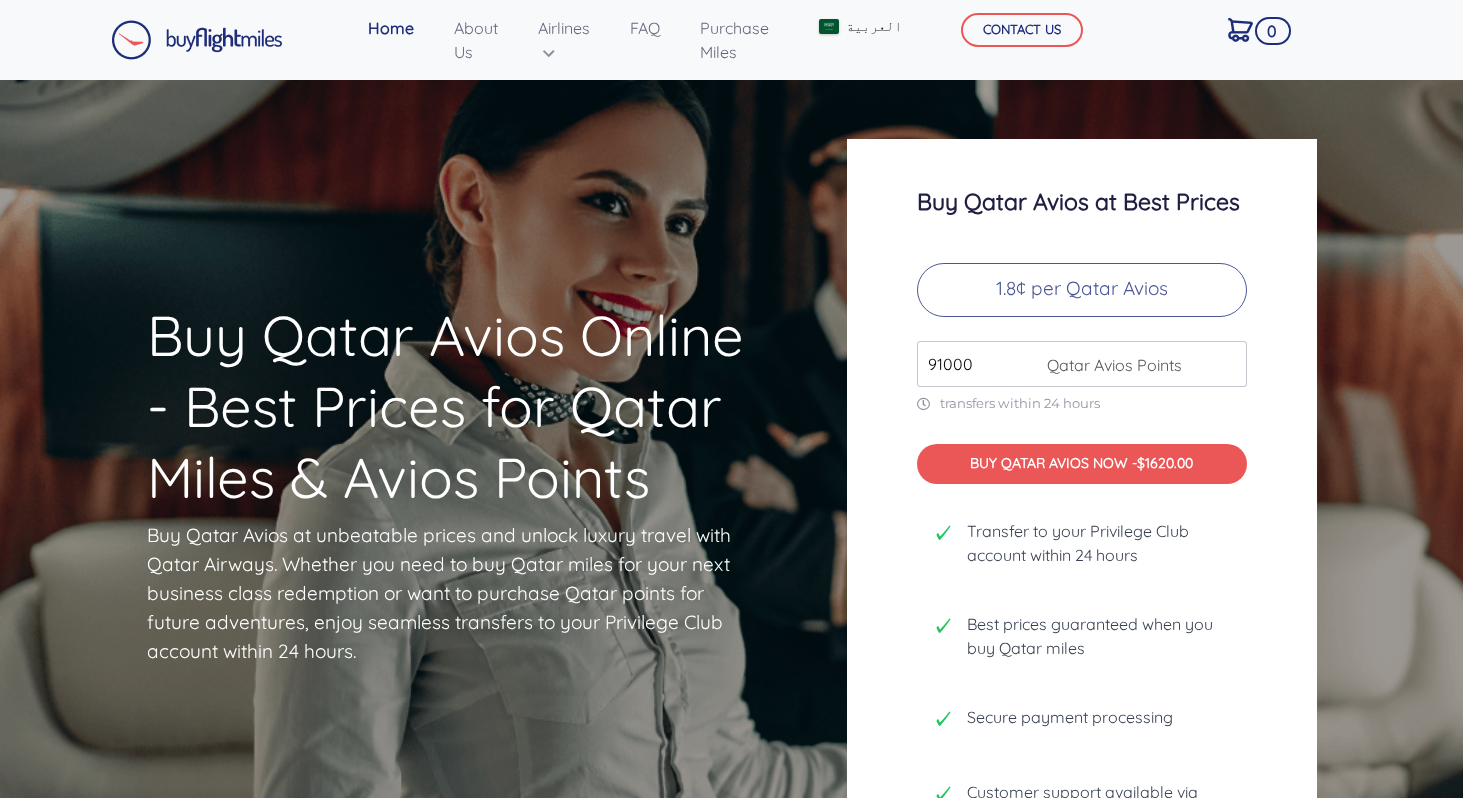 type on "91000" 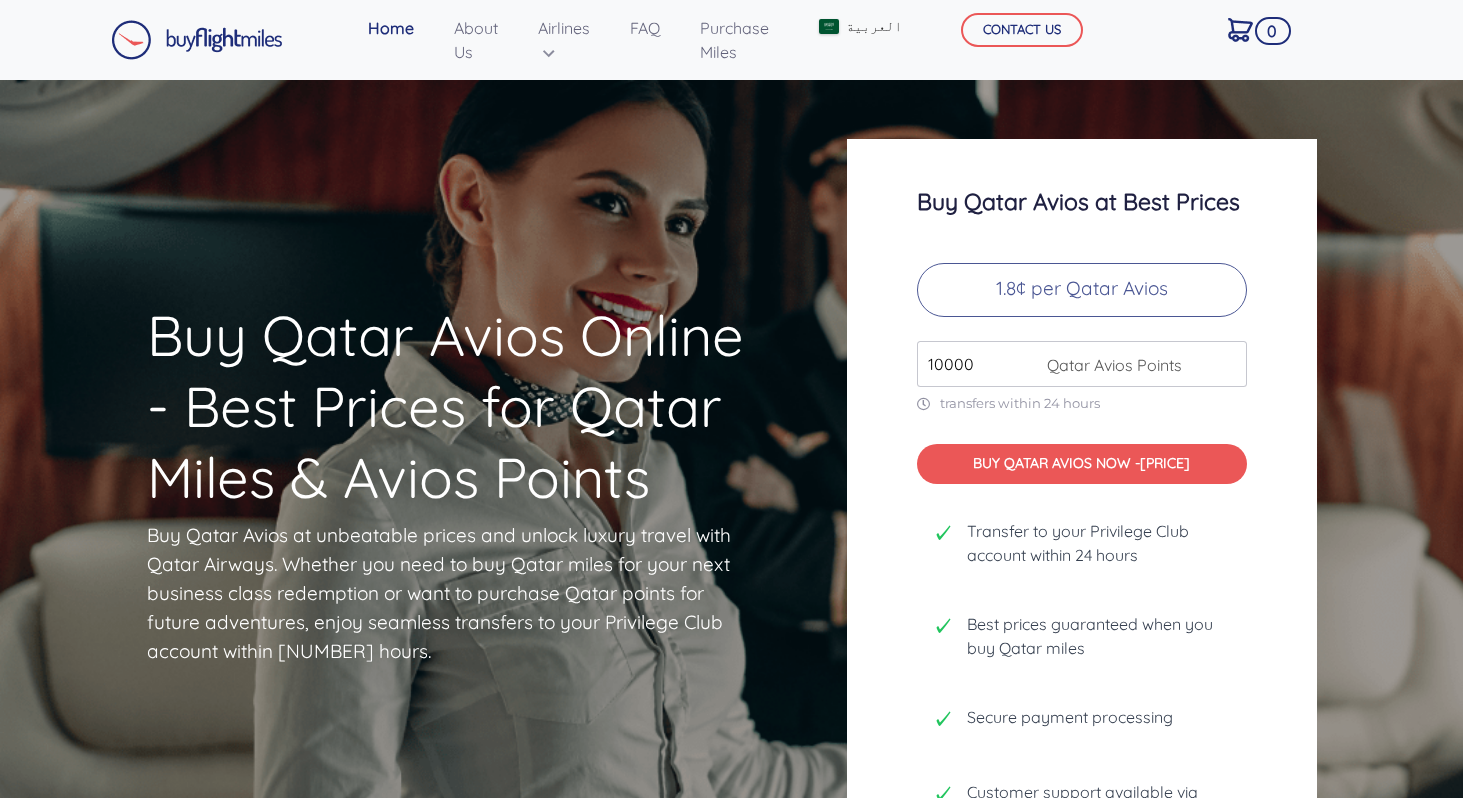scroll, scrollTop: 0, scrollLeft: 0, axis: both 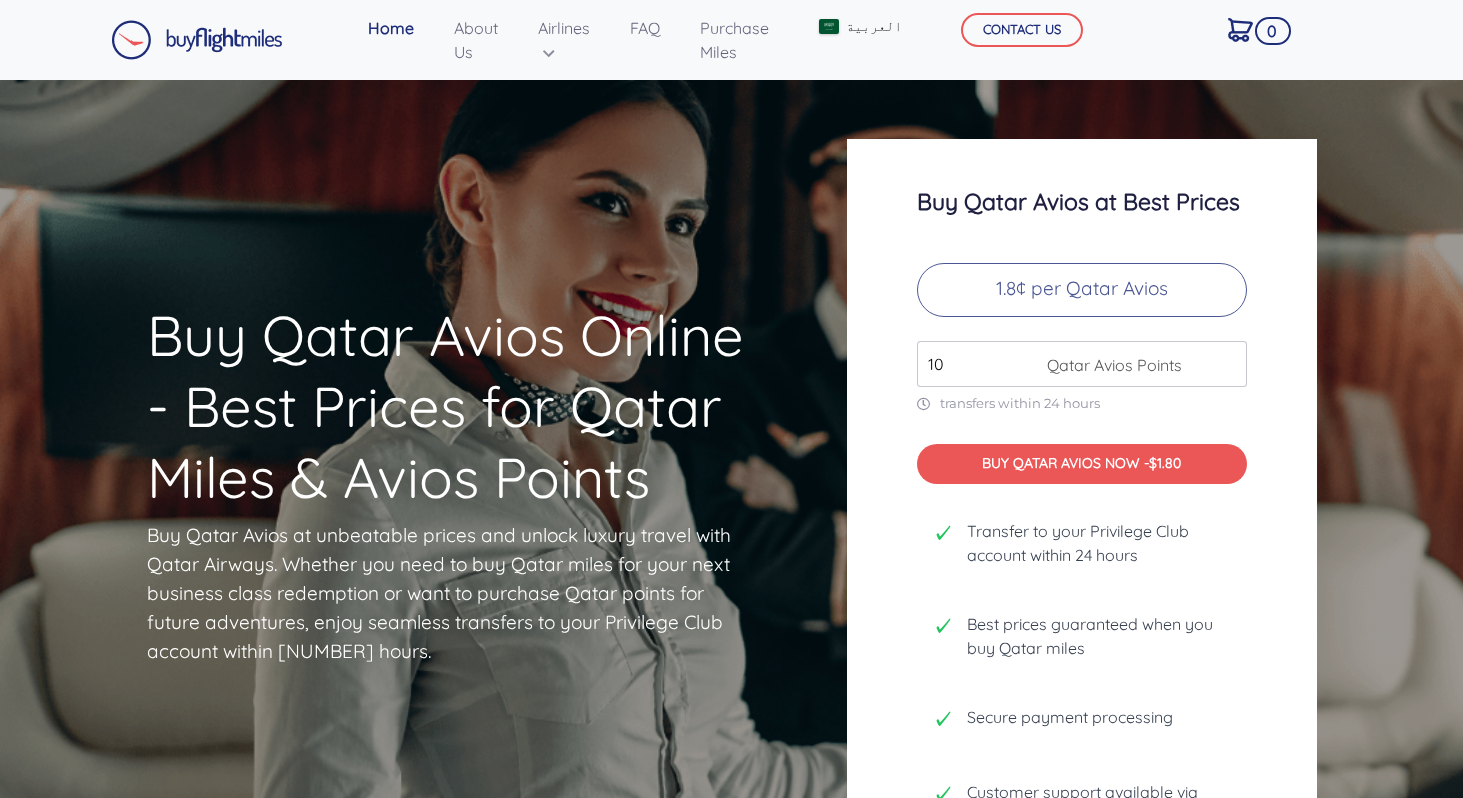 type on "1" 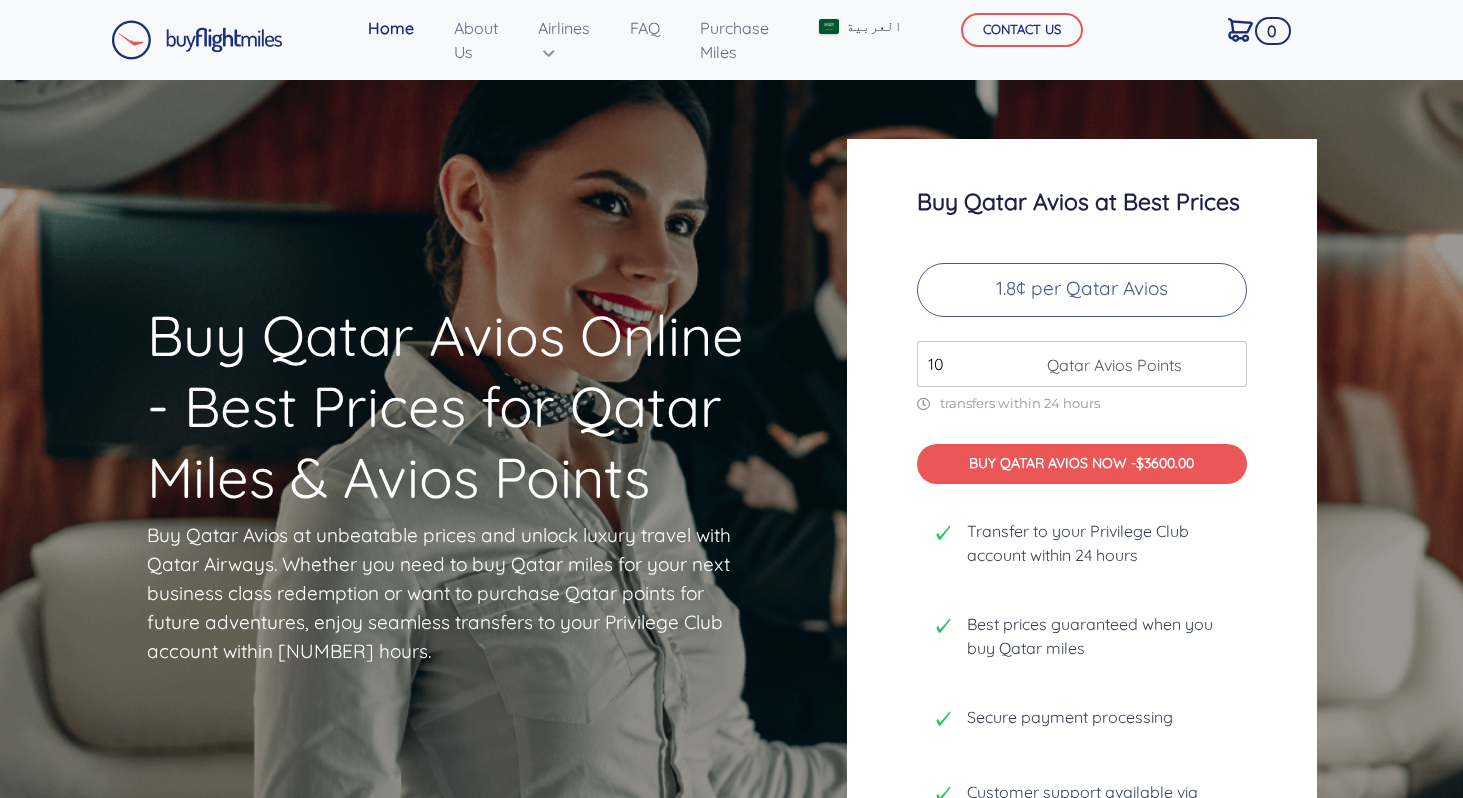 type on "[NUMBER]" 